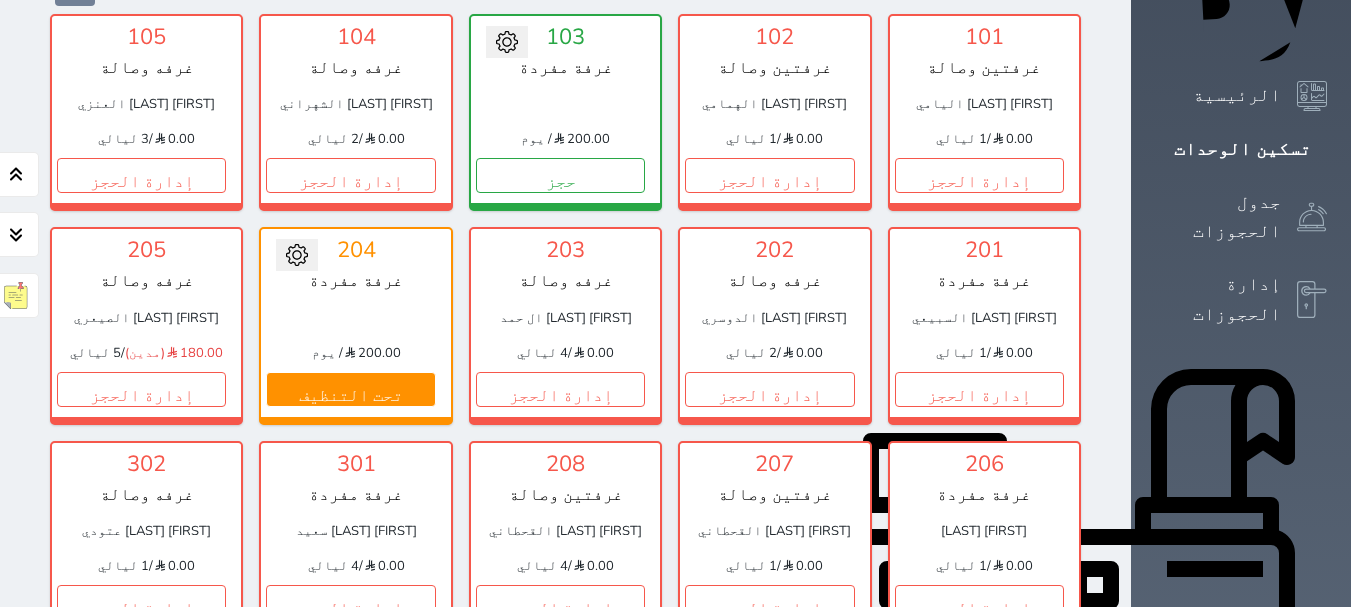 scroll, scrollTop: 300, scrollLeft: 0, axis: vertical 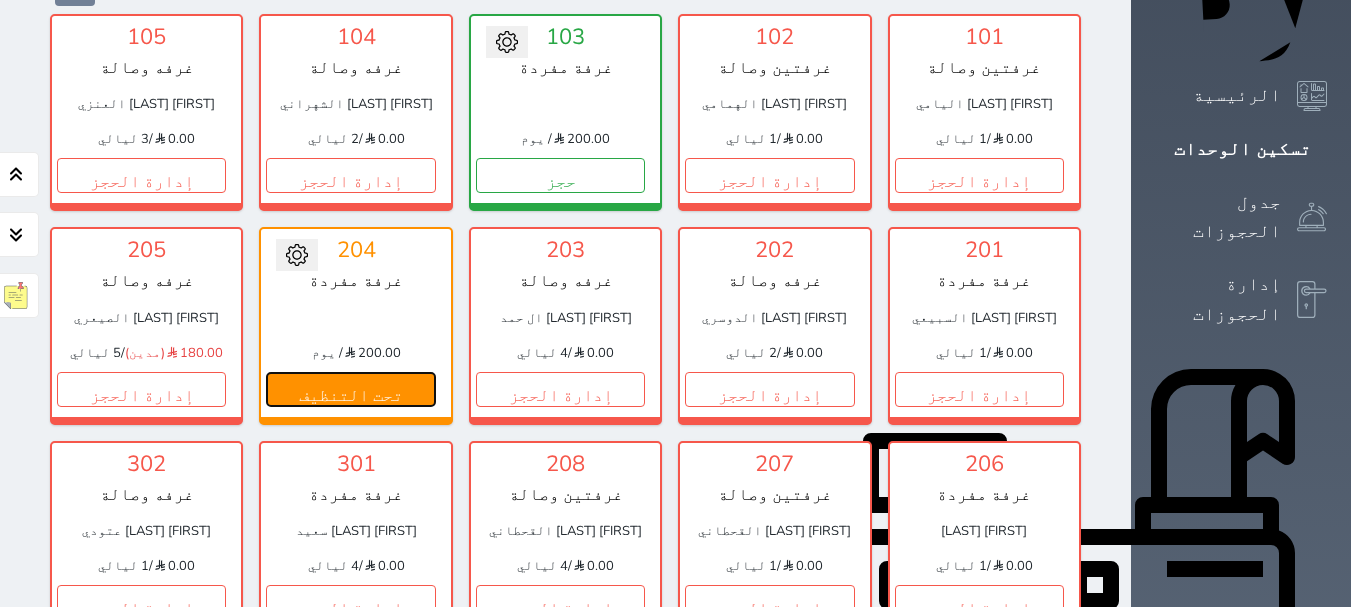 click on "تحت التنظيف" at bounding box center (350, 389) 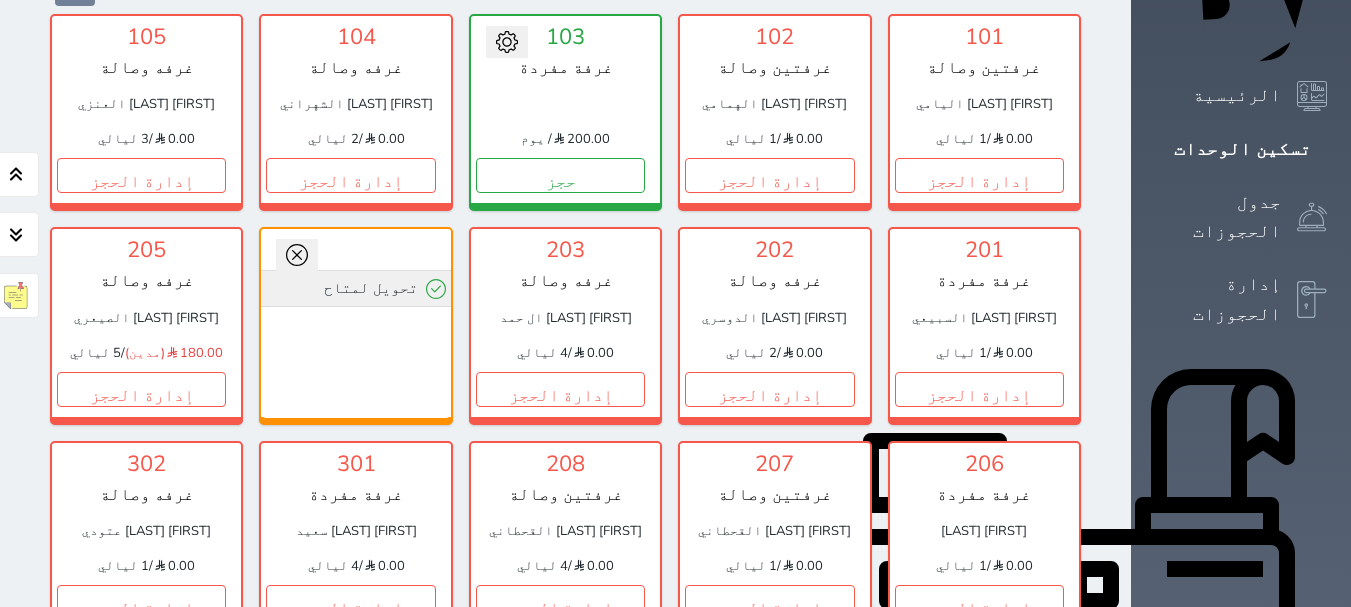 click on "تحويل لمتاح" at bounding box center (355, 288) 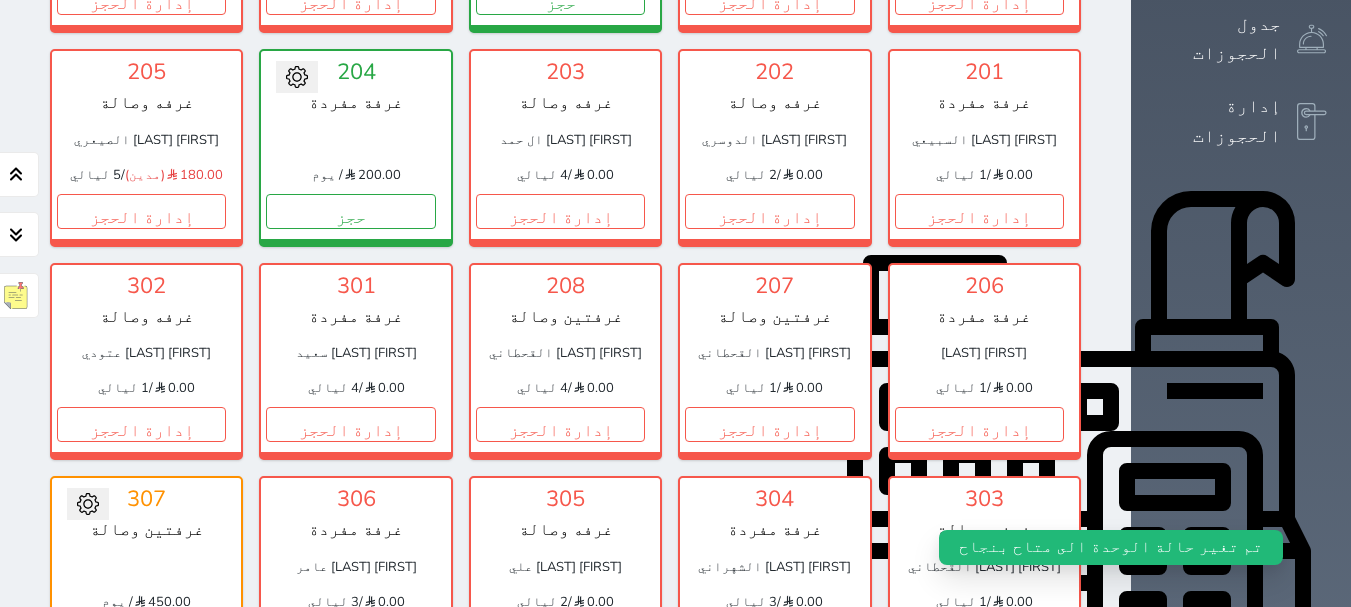 scroll, scrollTop: 500, scrollLeft: 0, axis: vertical 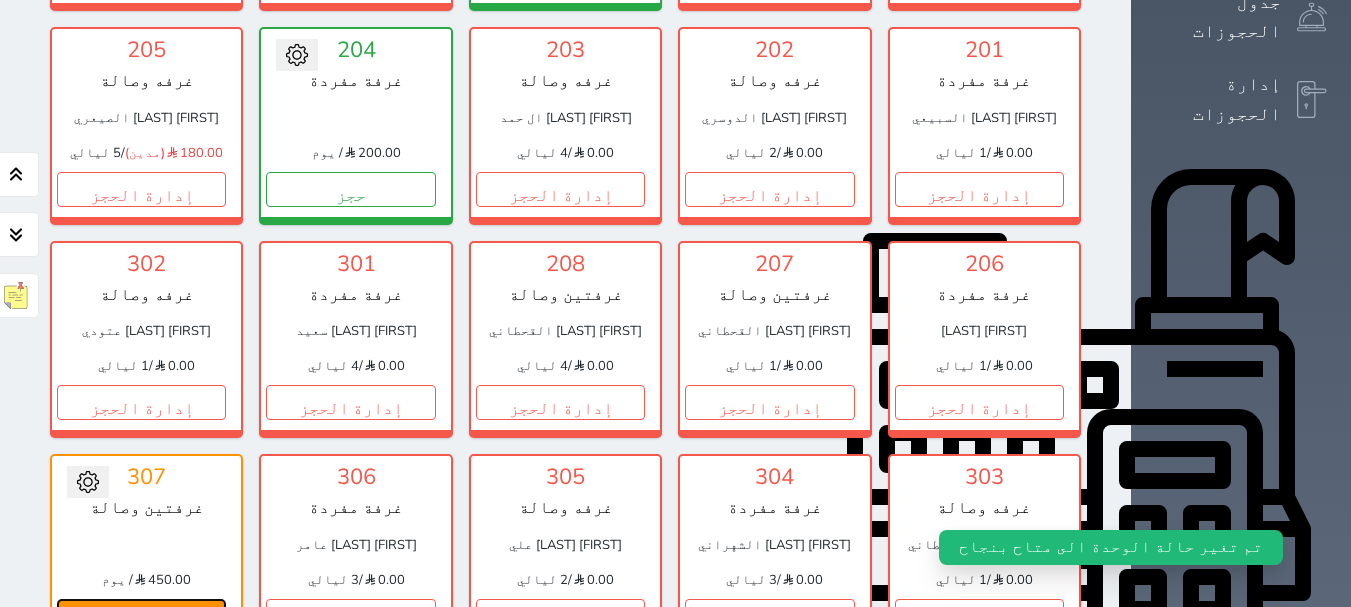 click on "تحت التنظيف" at bounding box center (141, 616) 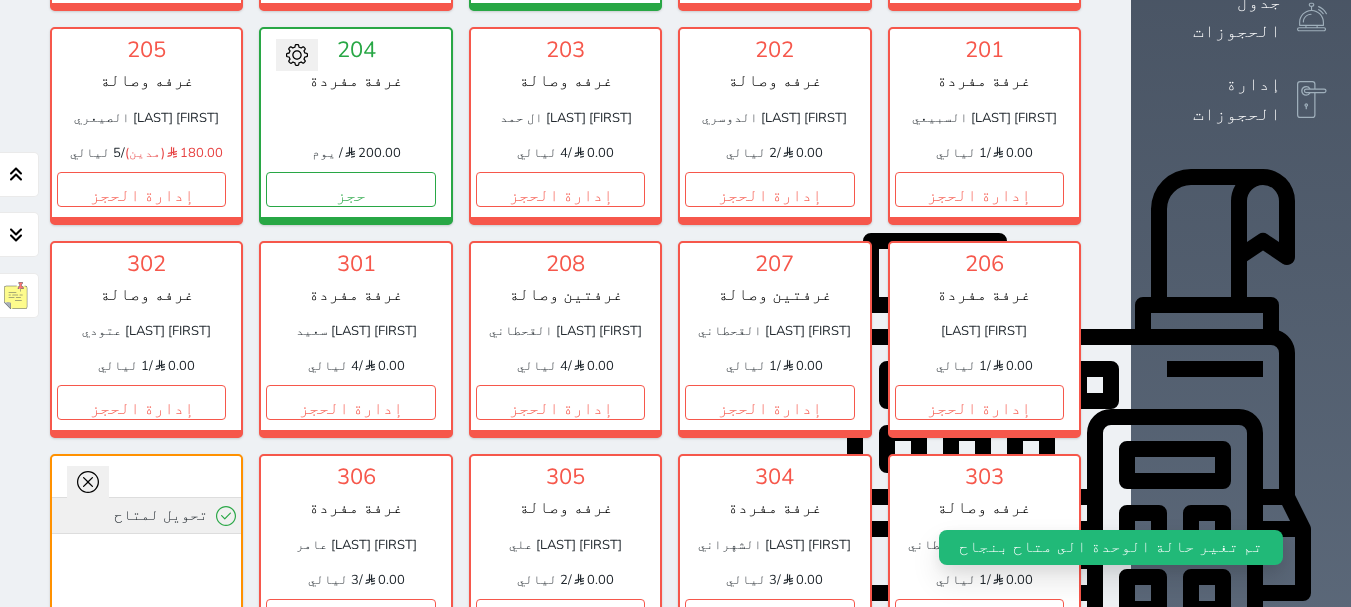 click on "تحويل لمتاح" at bounding box center [146, 515] 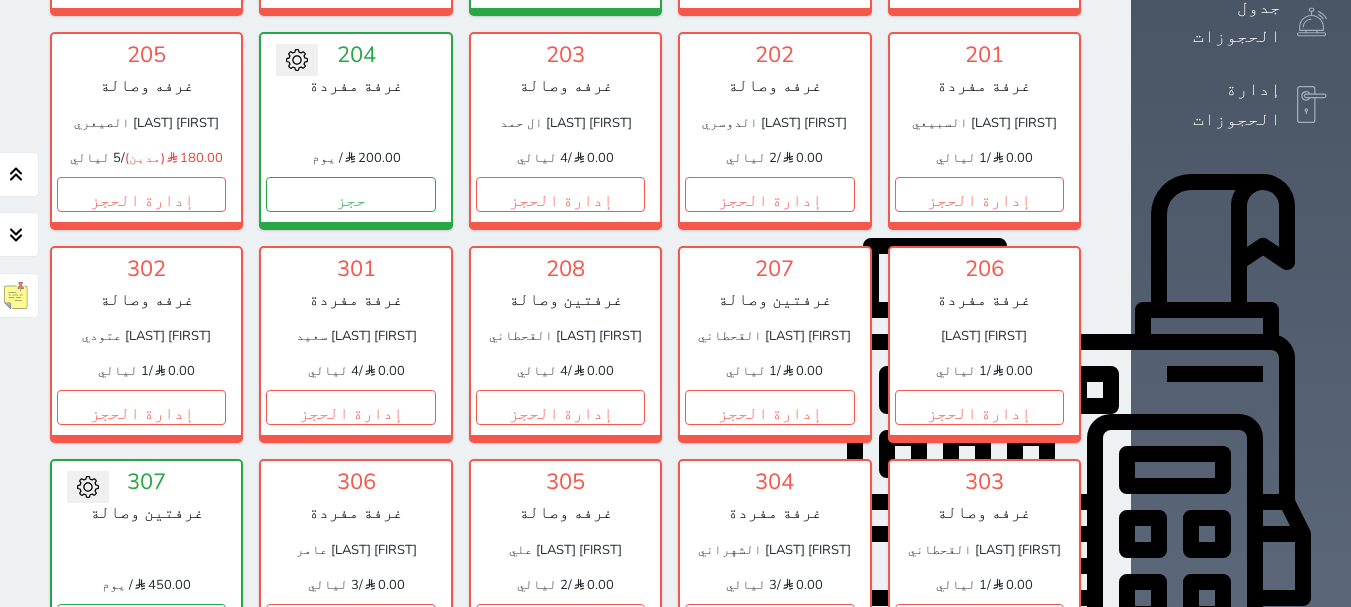 scroll, scrollTop: 500, scrollLeft: 0, axis: vertical 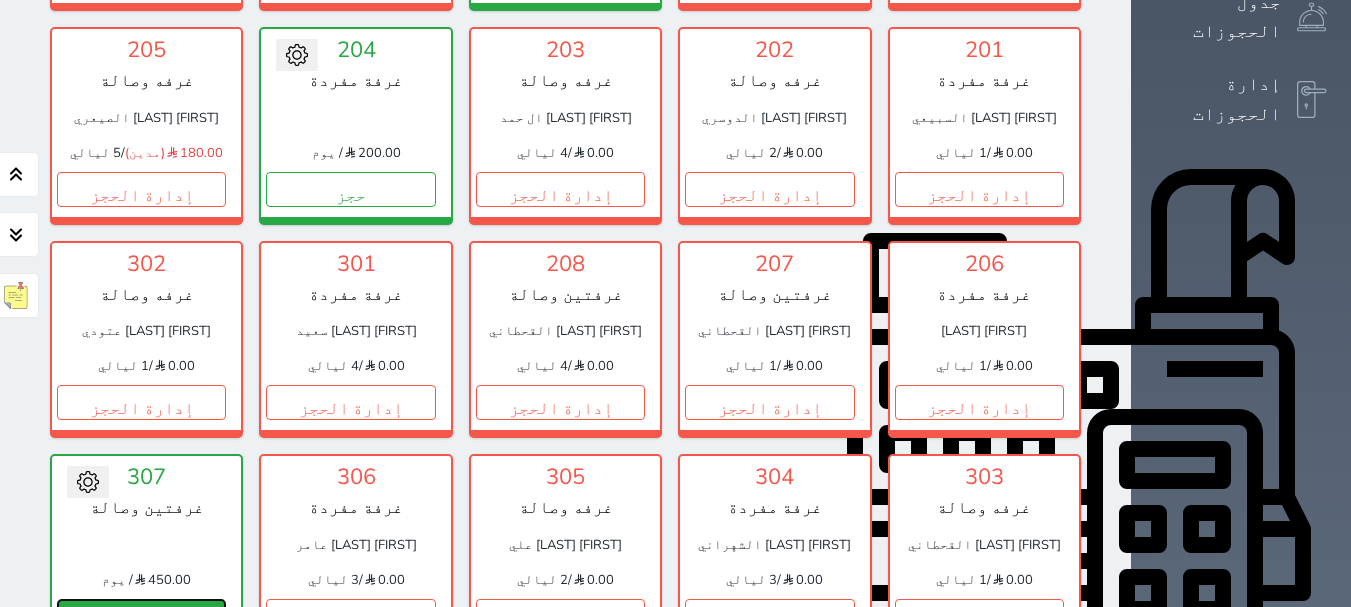 click on "حجز" at bounding box center [141, 616] 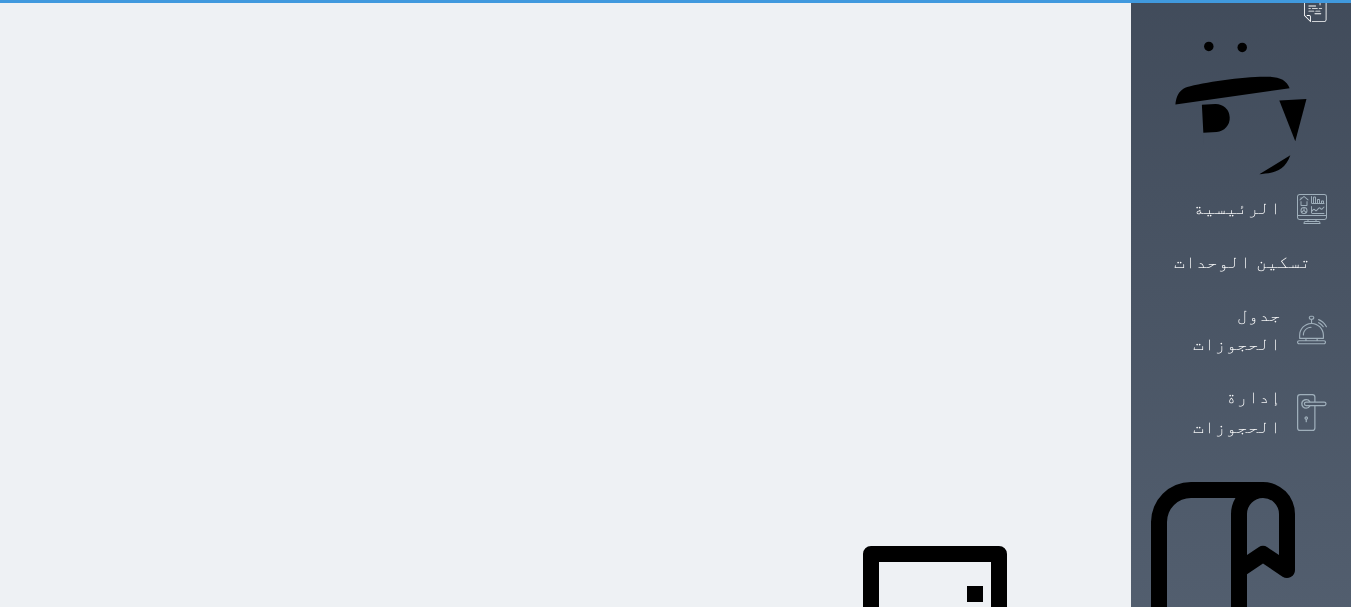 scroll, scrollTop: 70, scrollLeft: 0, axis: vertical 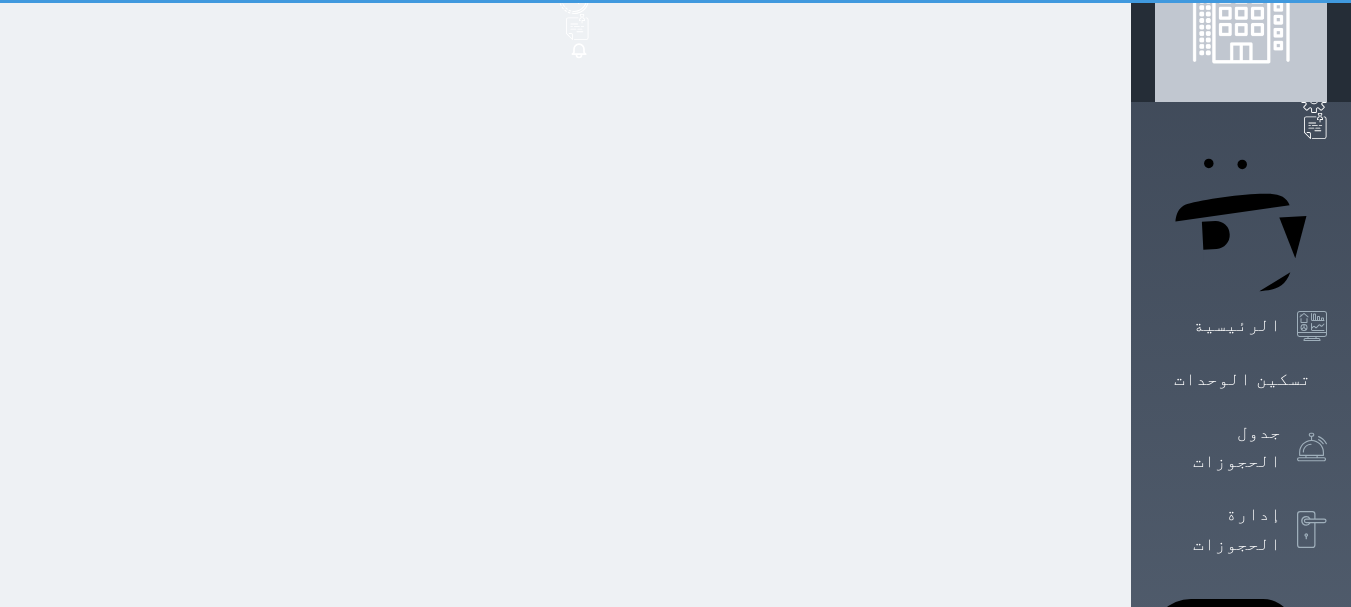 select on "1" 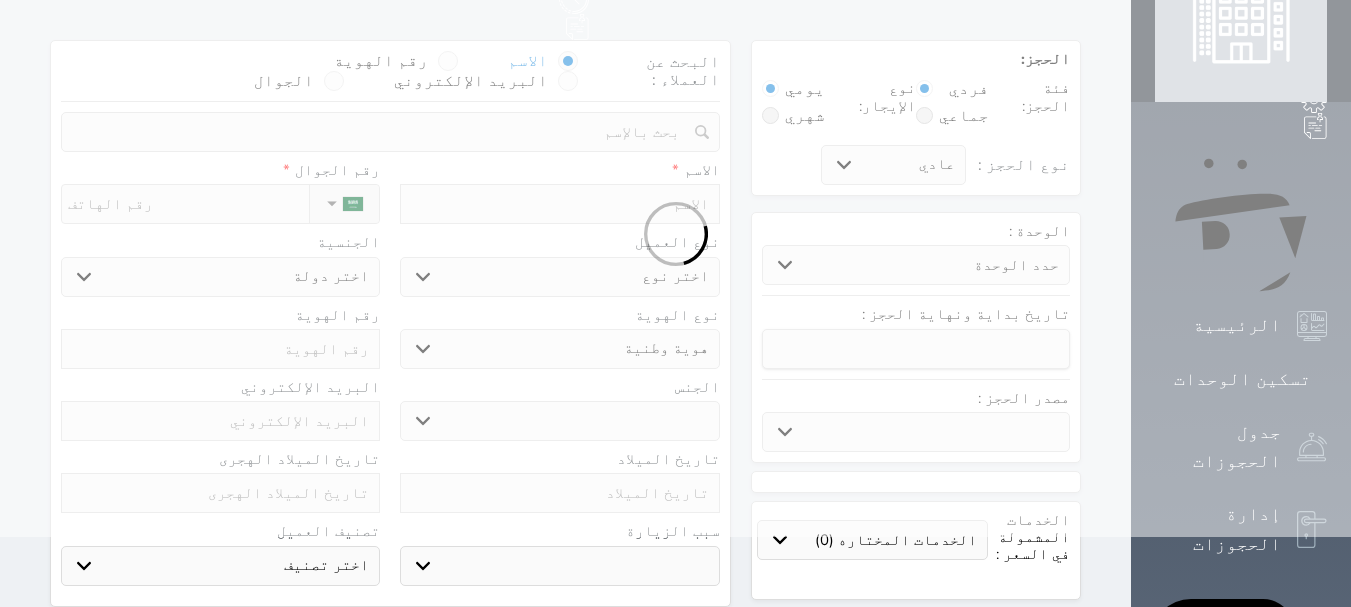 scroll, scrollTop: 0, scrollLeft: 0, axis: both 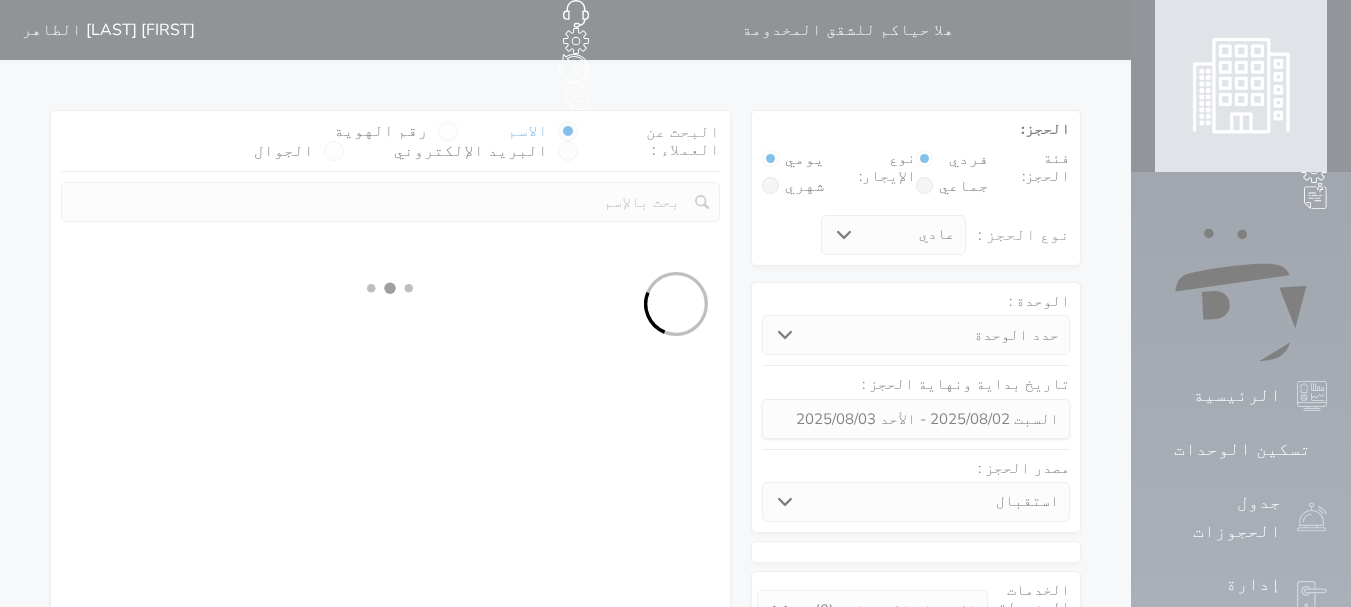 select 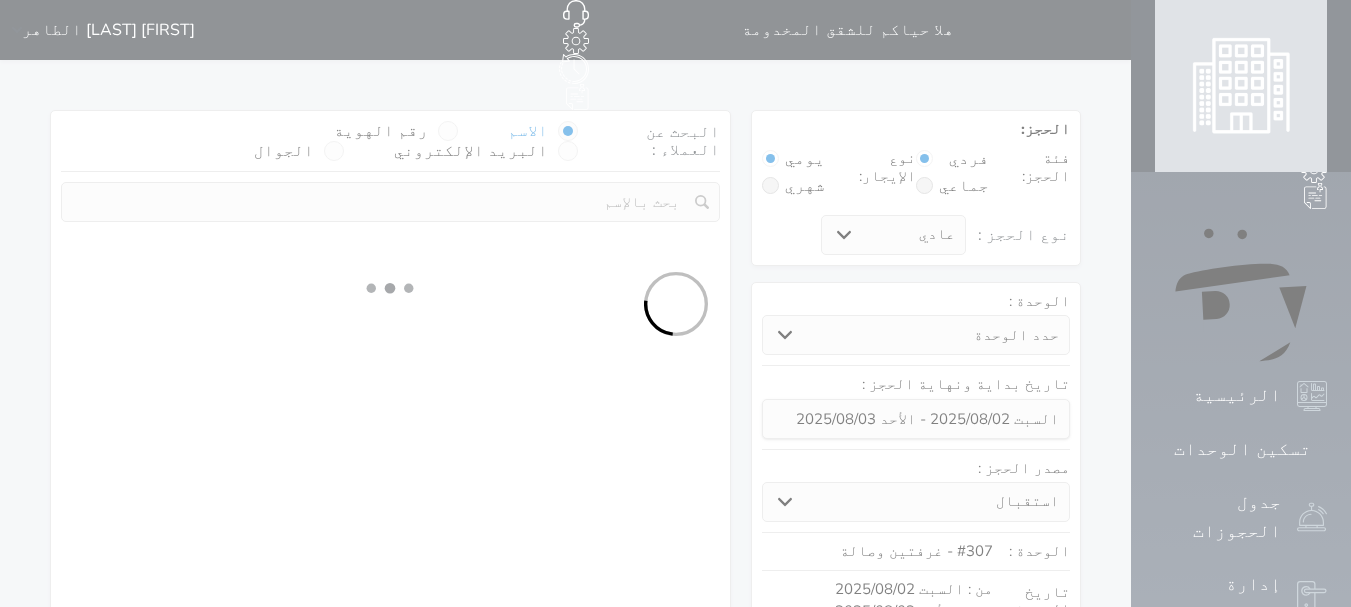 click at bounding box center [448, 131] 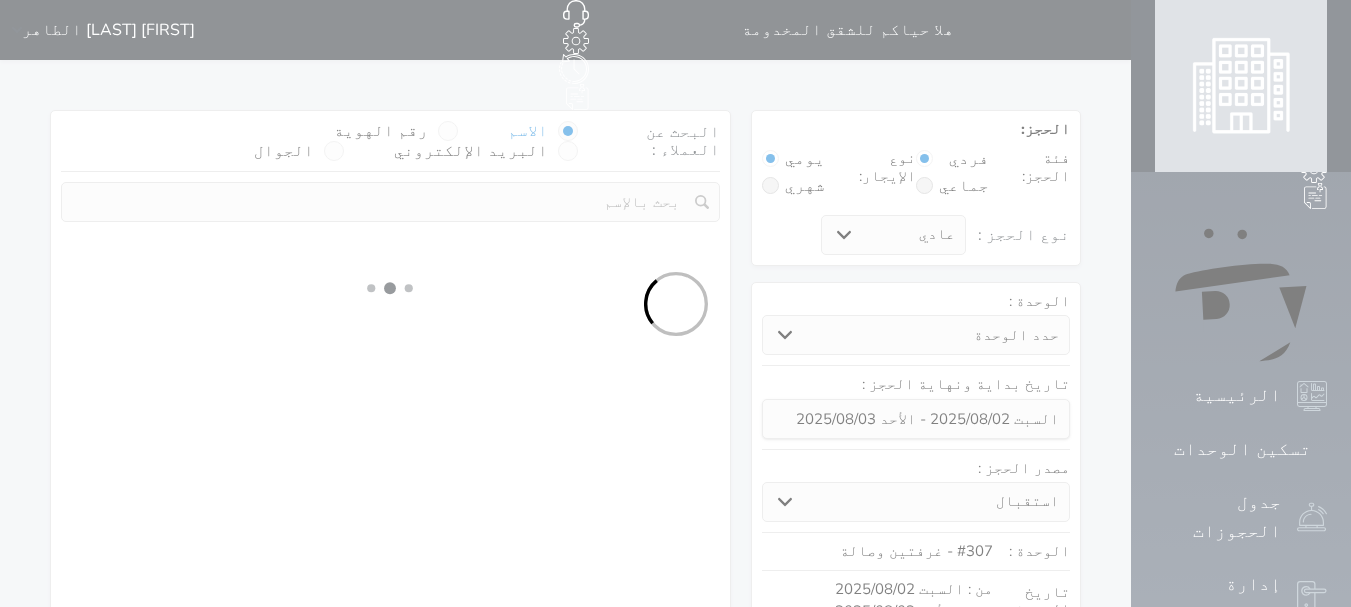 click on "رقم الهوية" at bounding box center [428, 141] 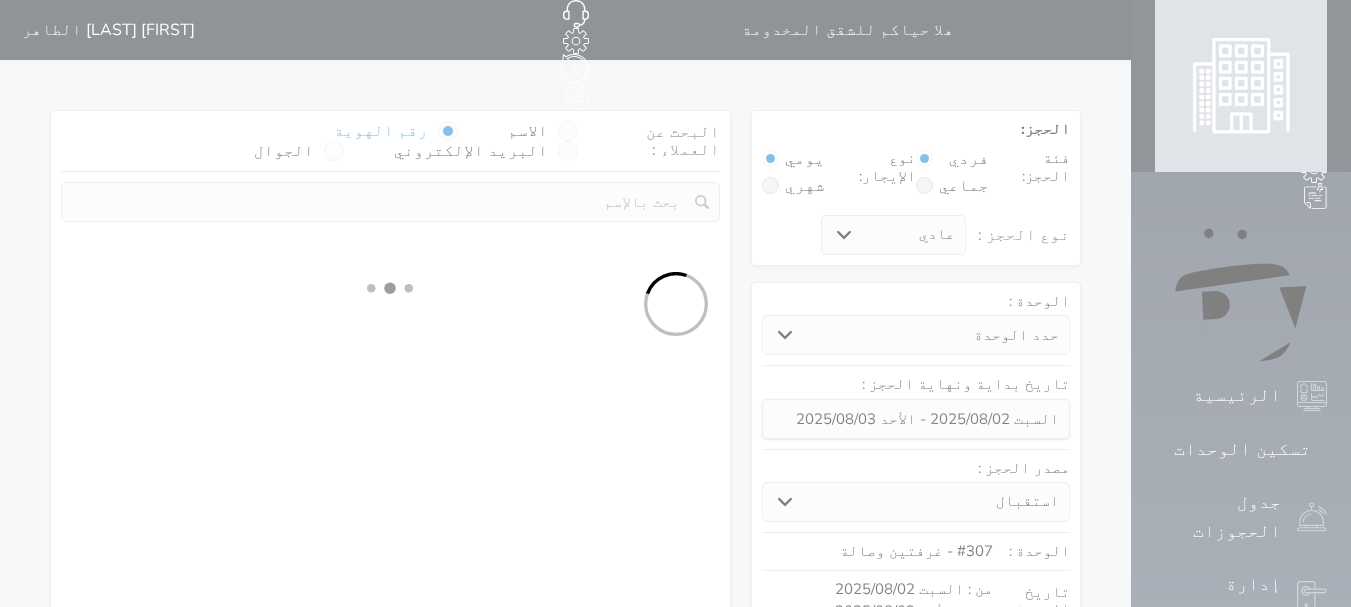 select on "1" 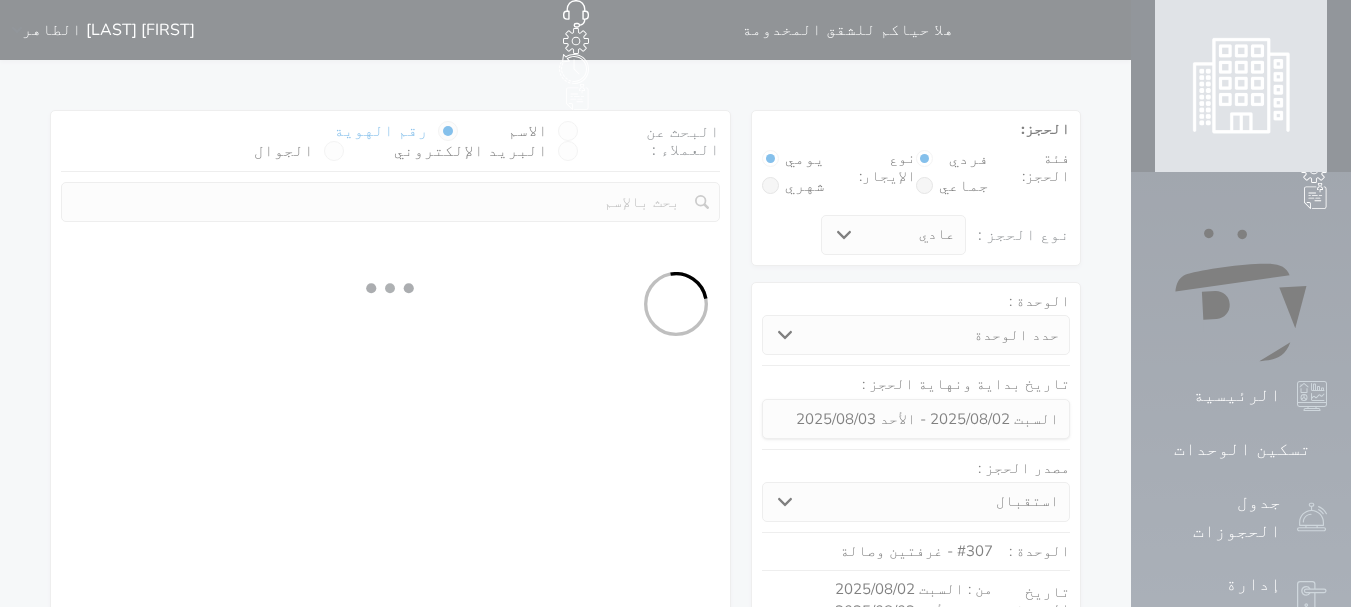 select on "113" 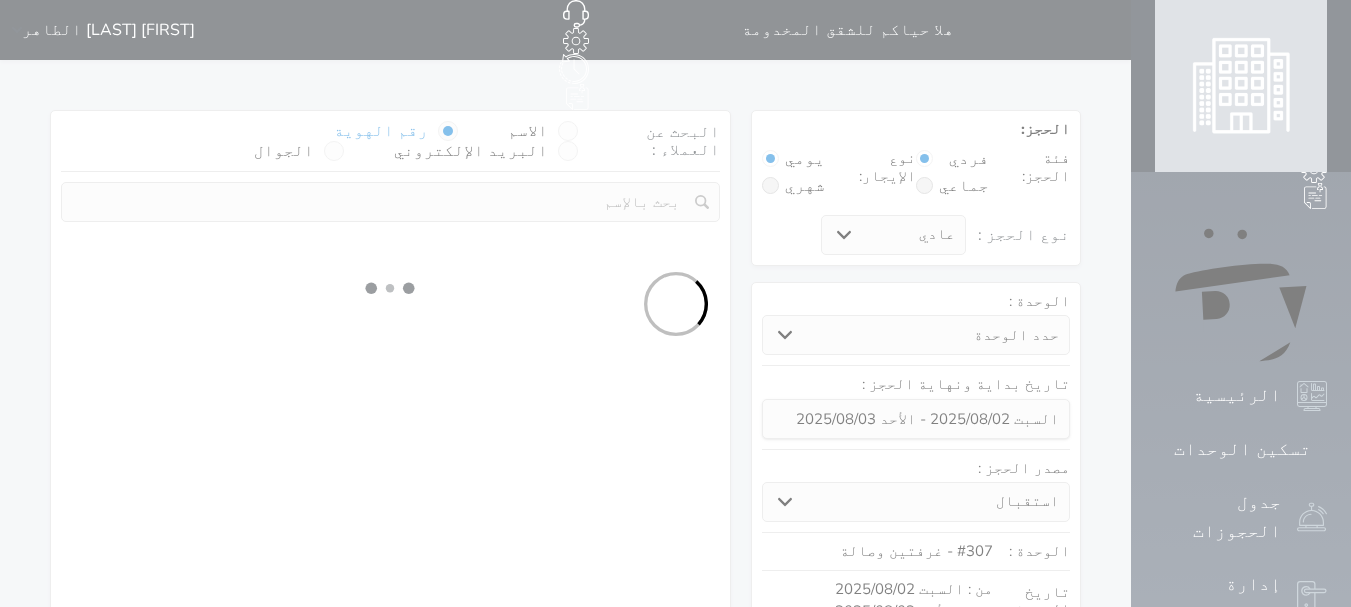 select on "1" 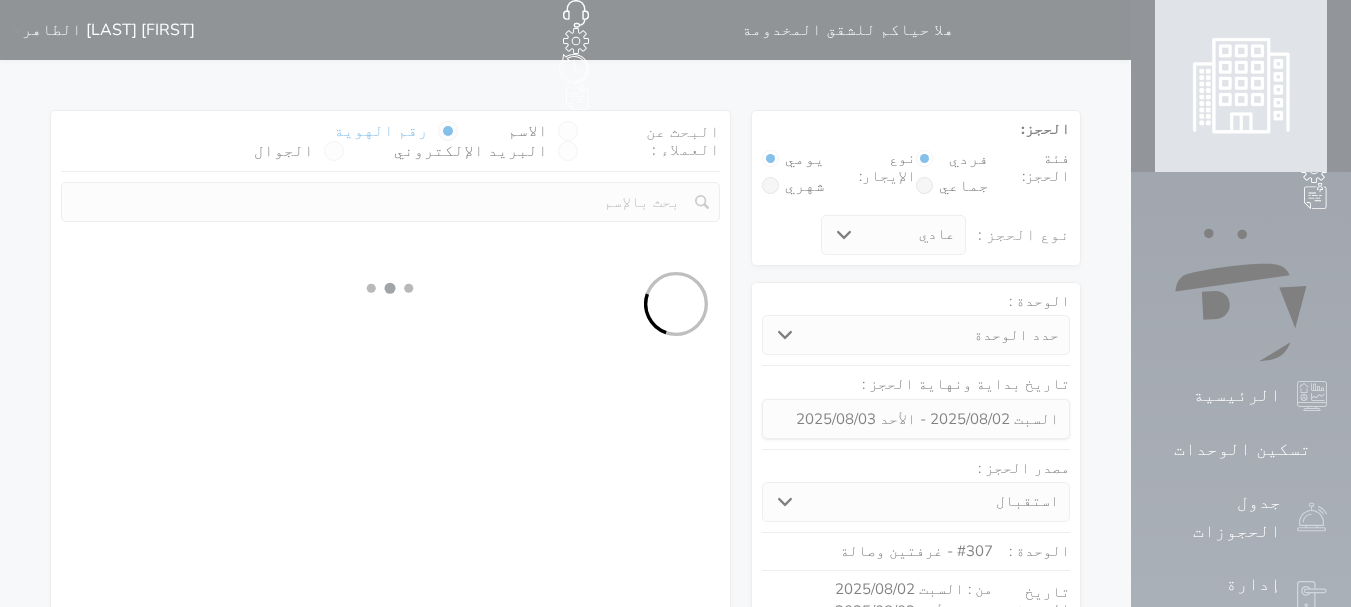 select 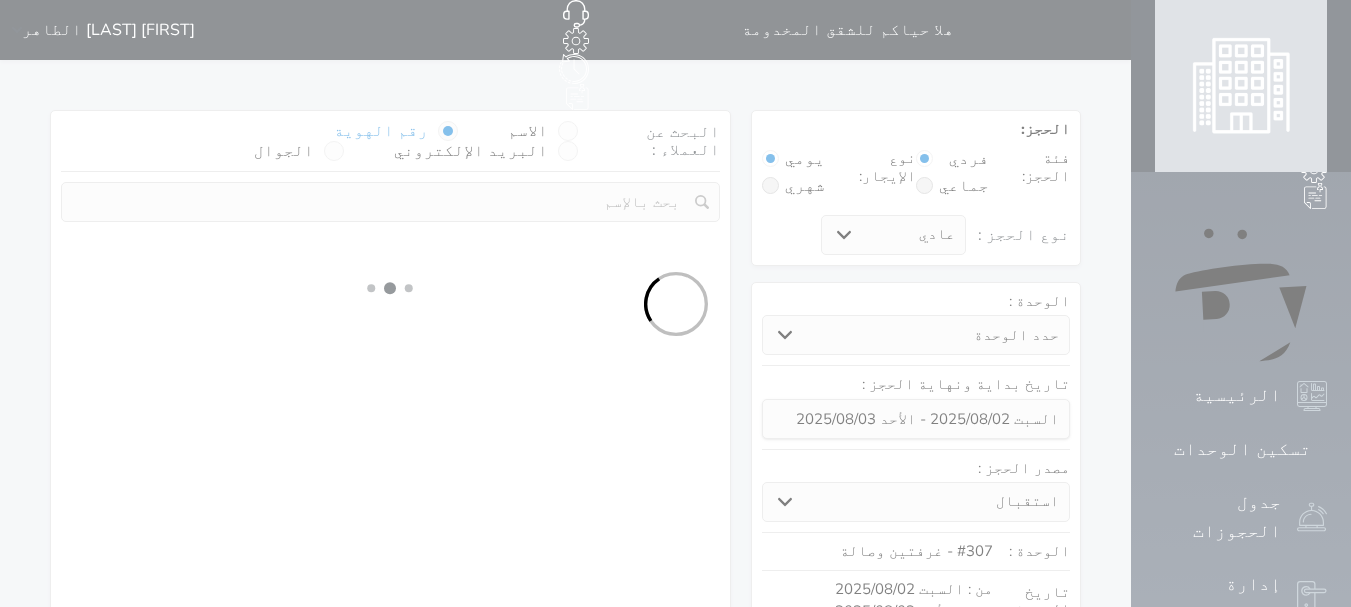 select on "7" 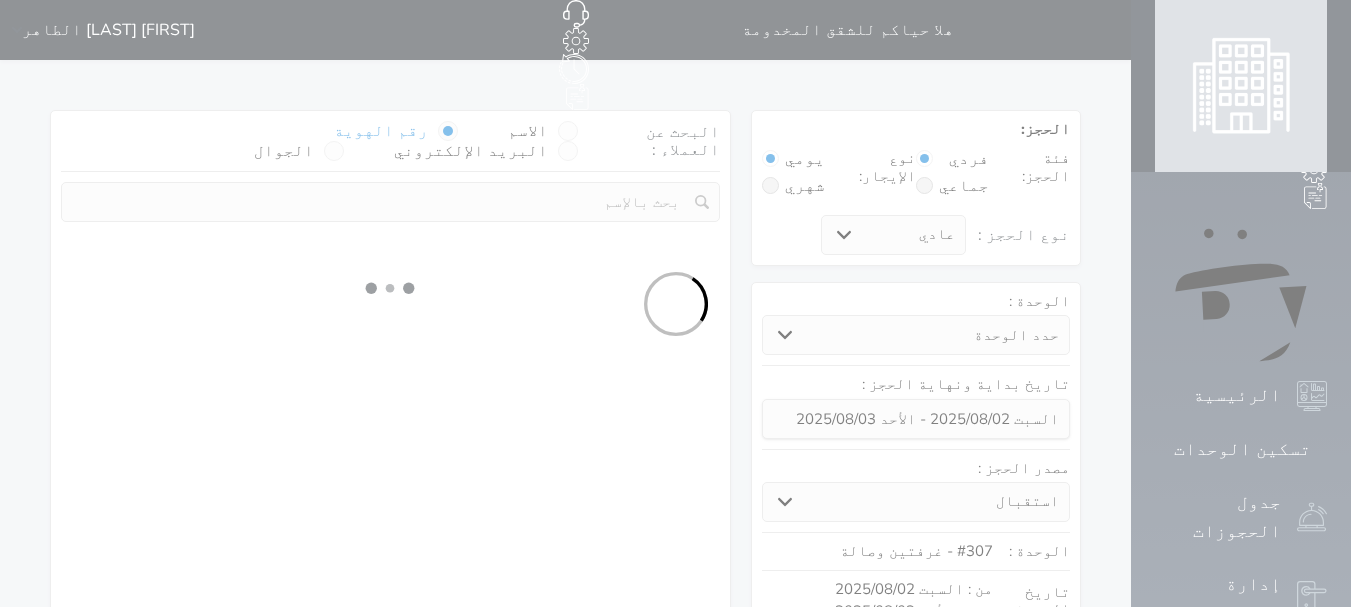 select 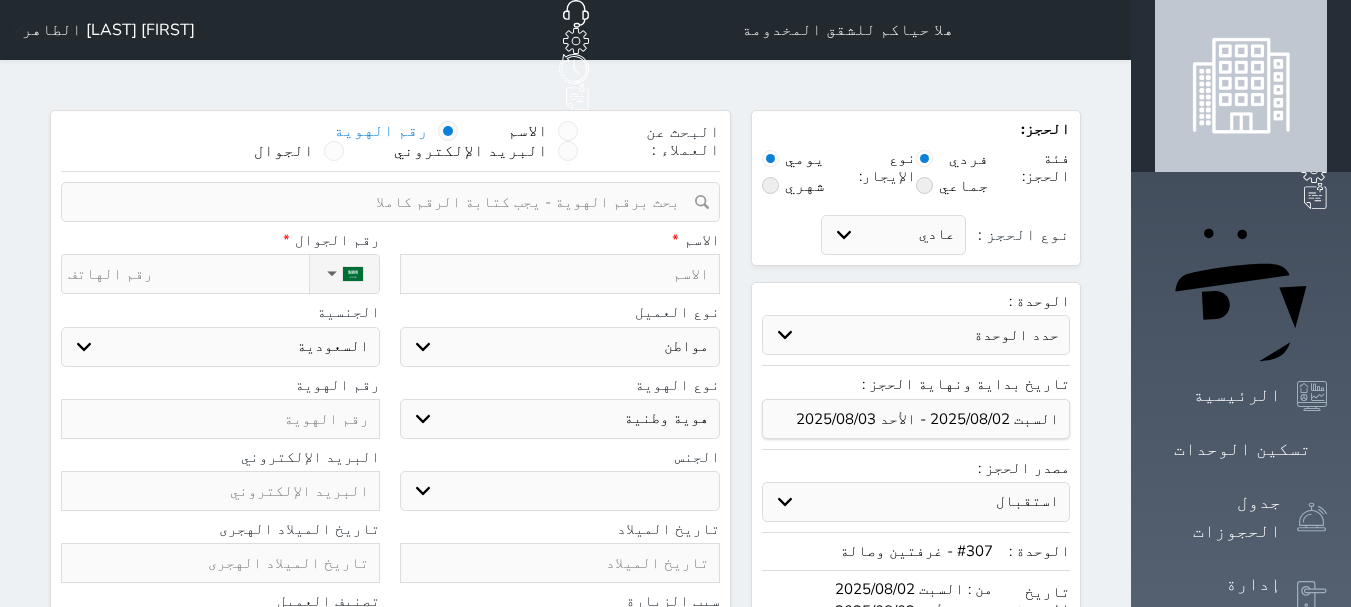 select 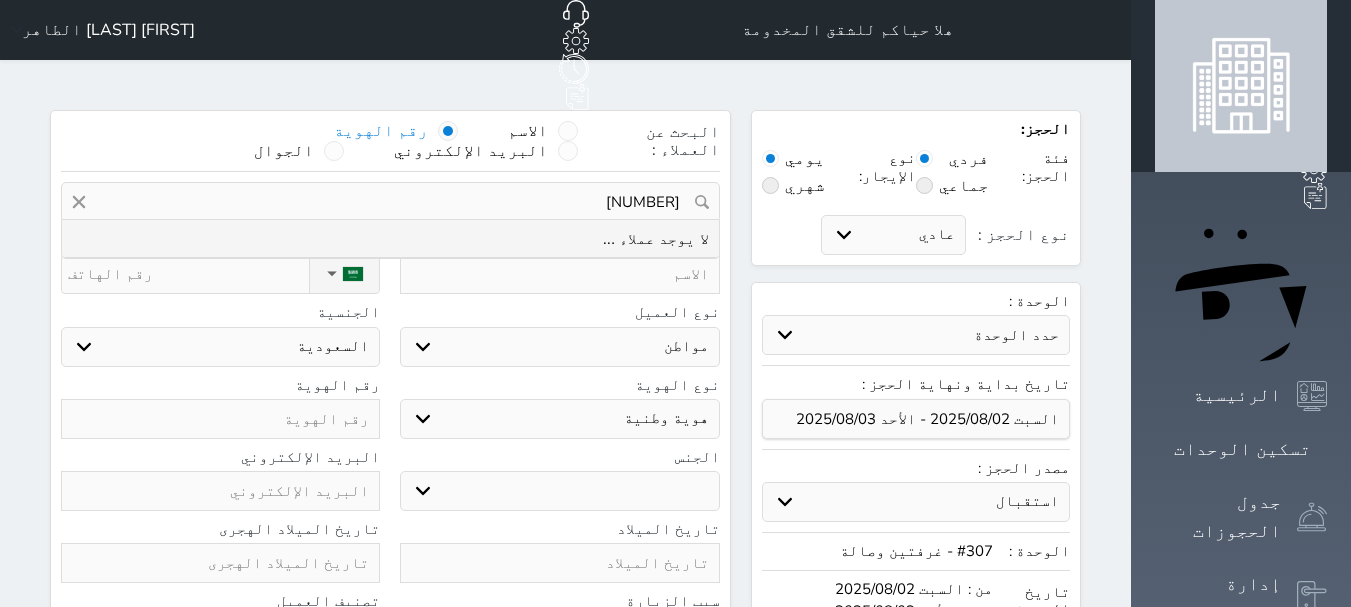 type on "[NUMBER]" 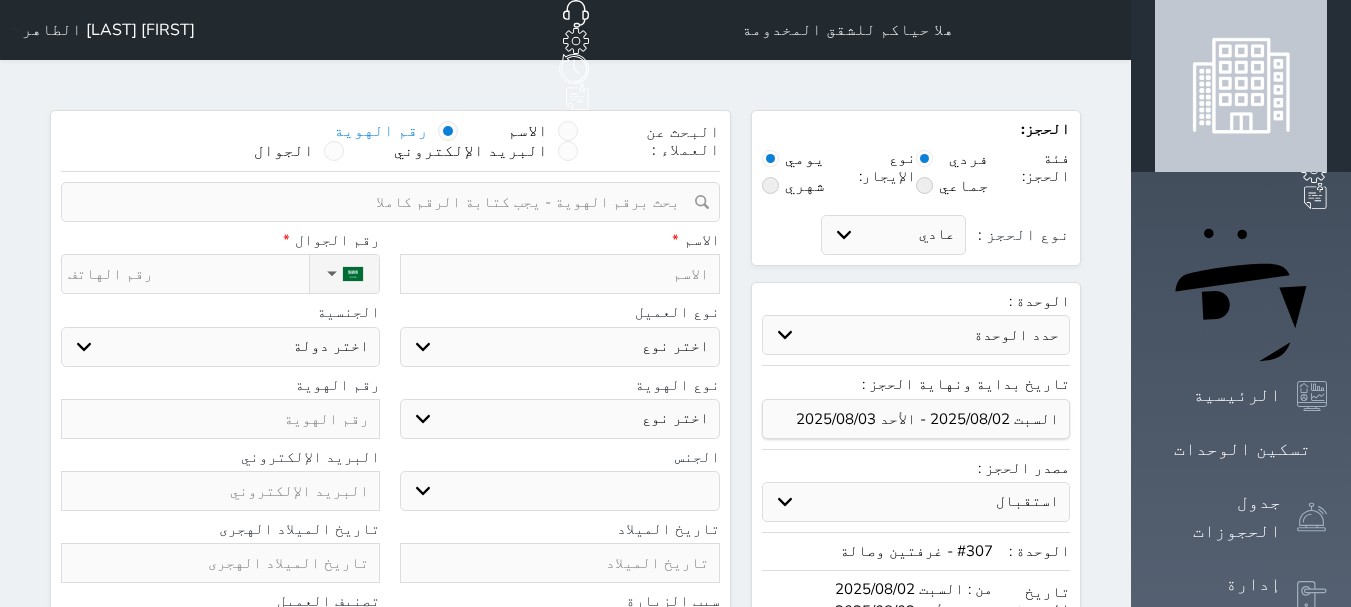 click at bounding box center [559, 274] 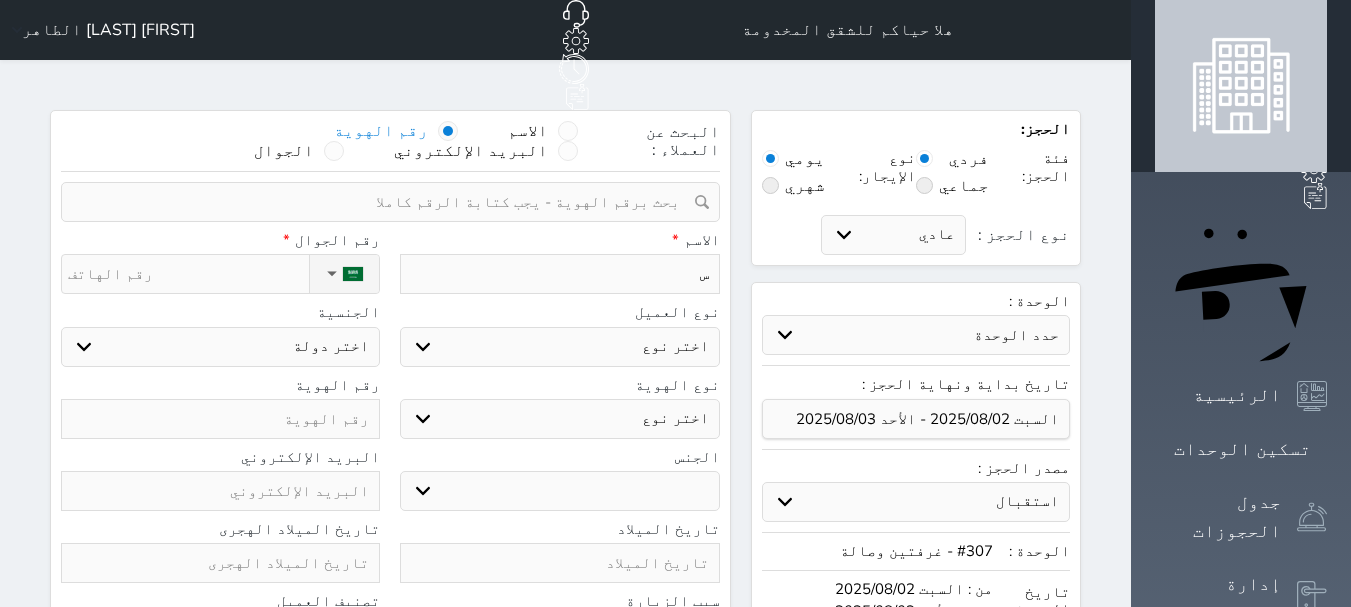 type on "سع" 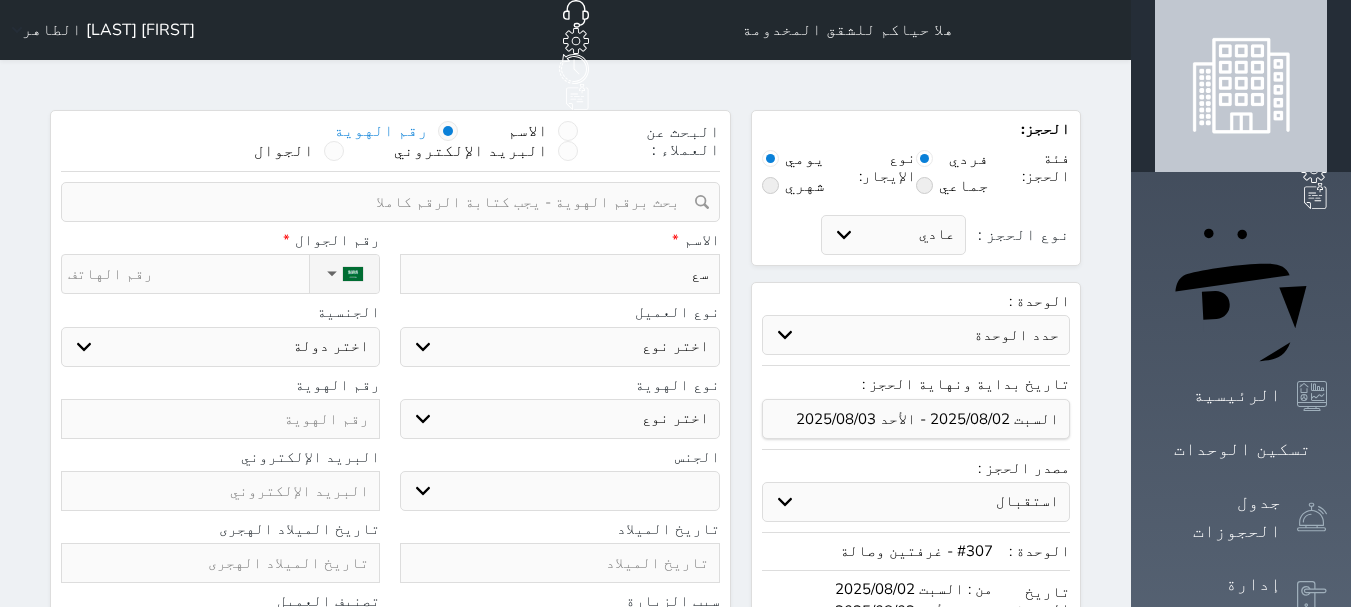type on "سعو" 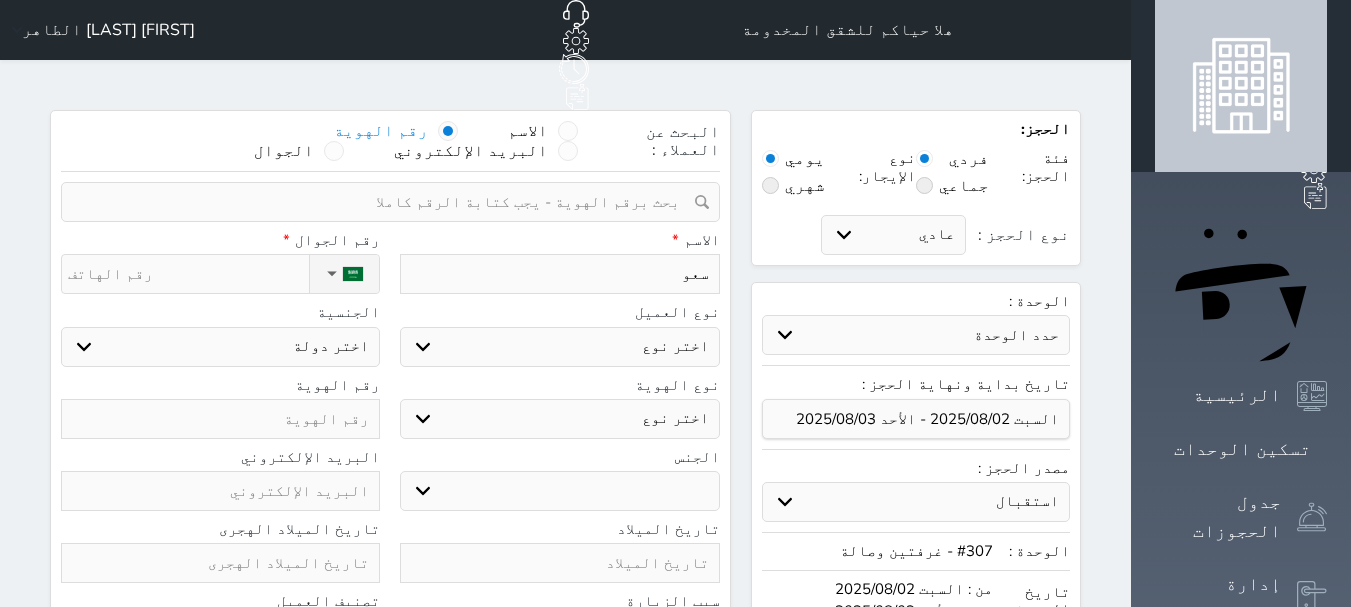type on "سعود" 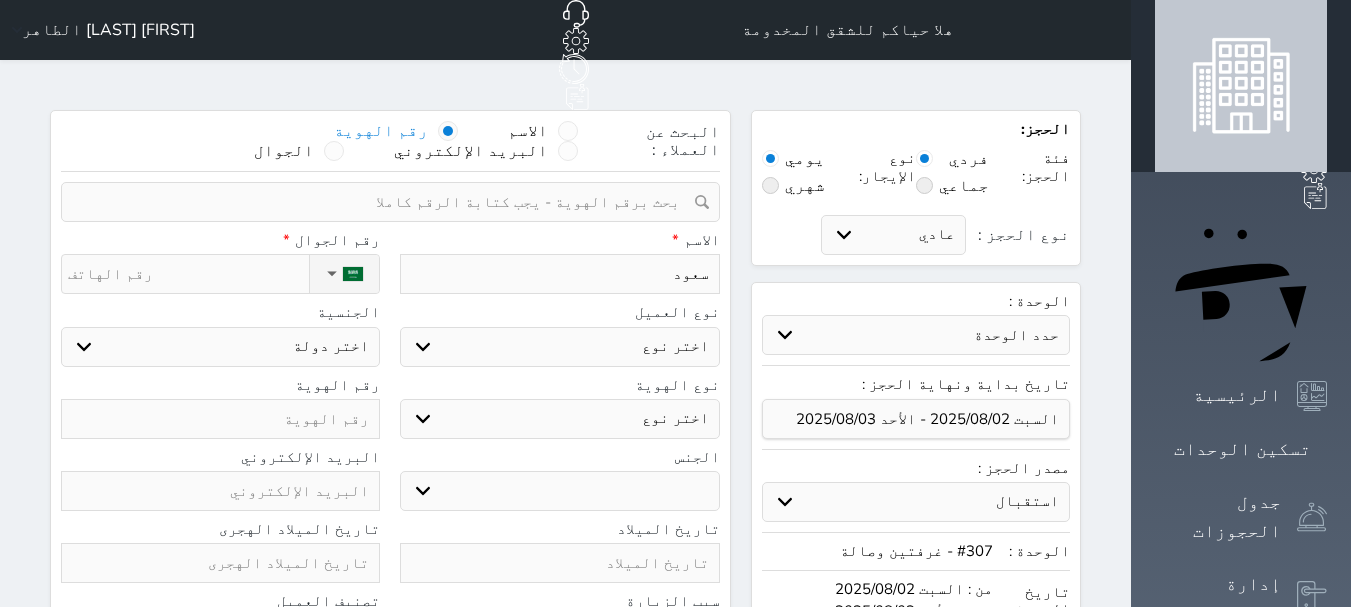 type on "سعود" 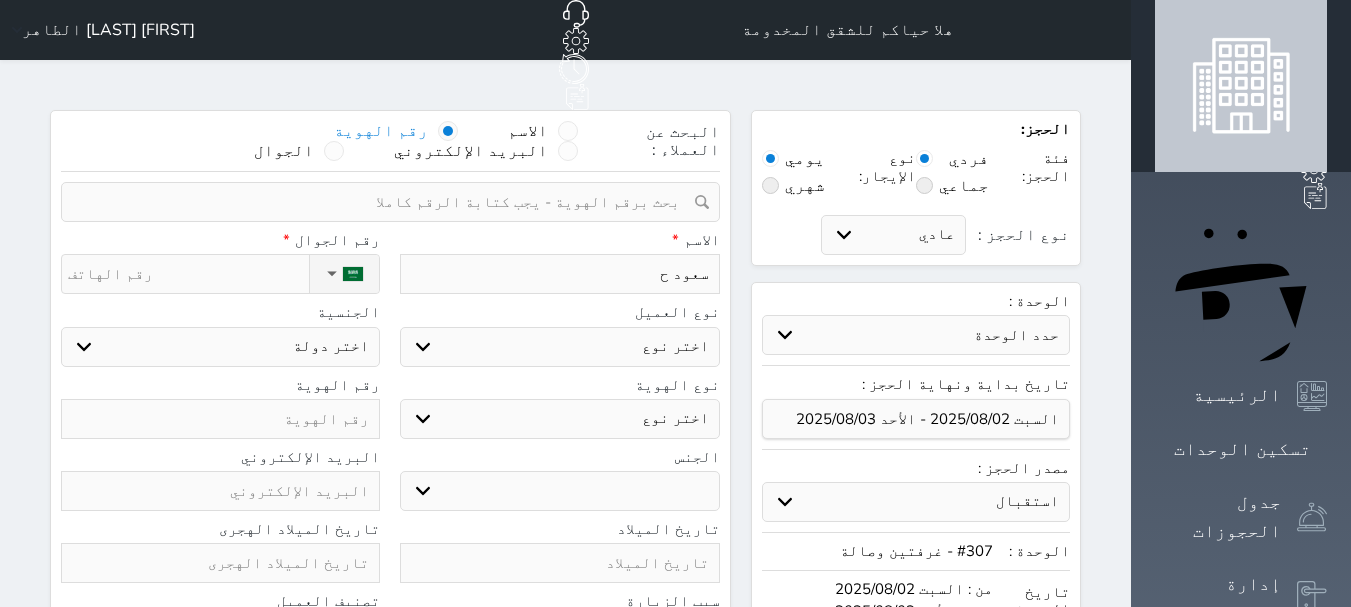 type on "سعود حم" 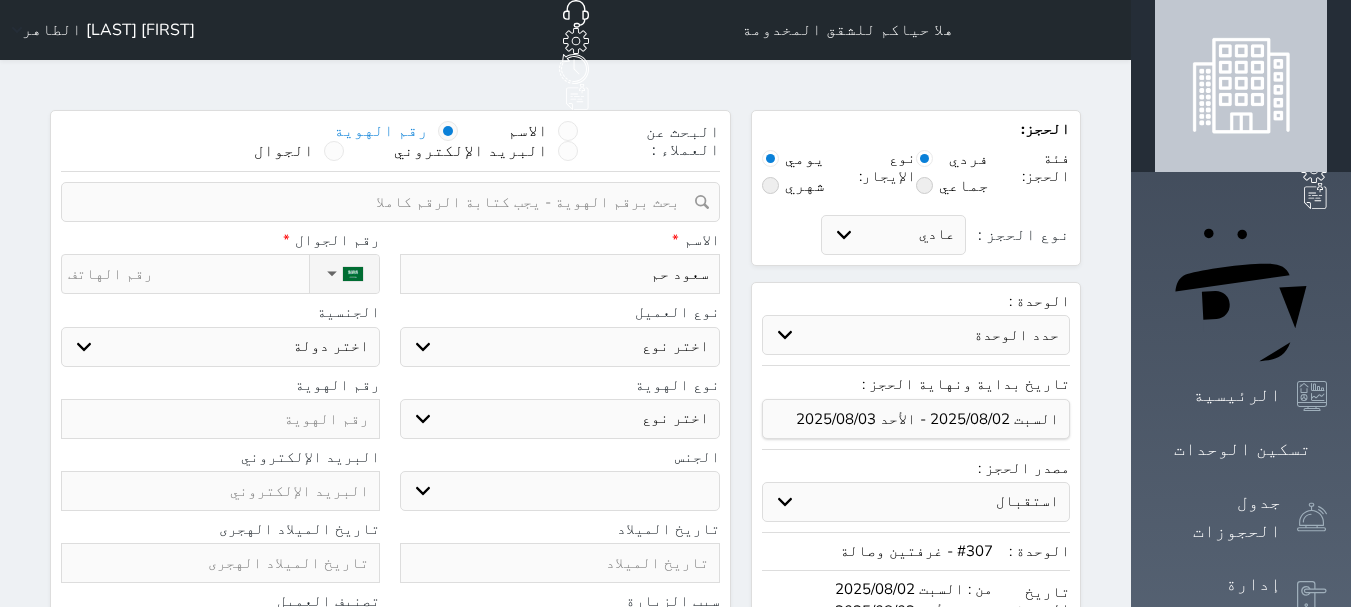 type on "سعود حمو" 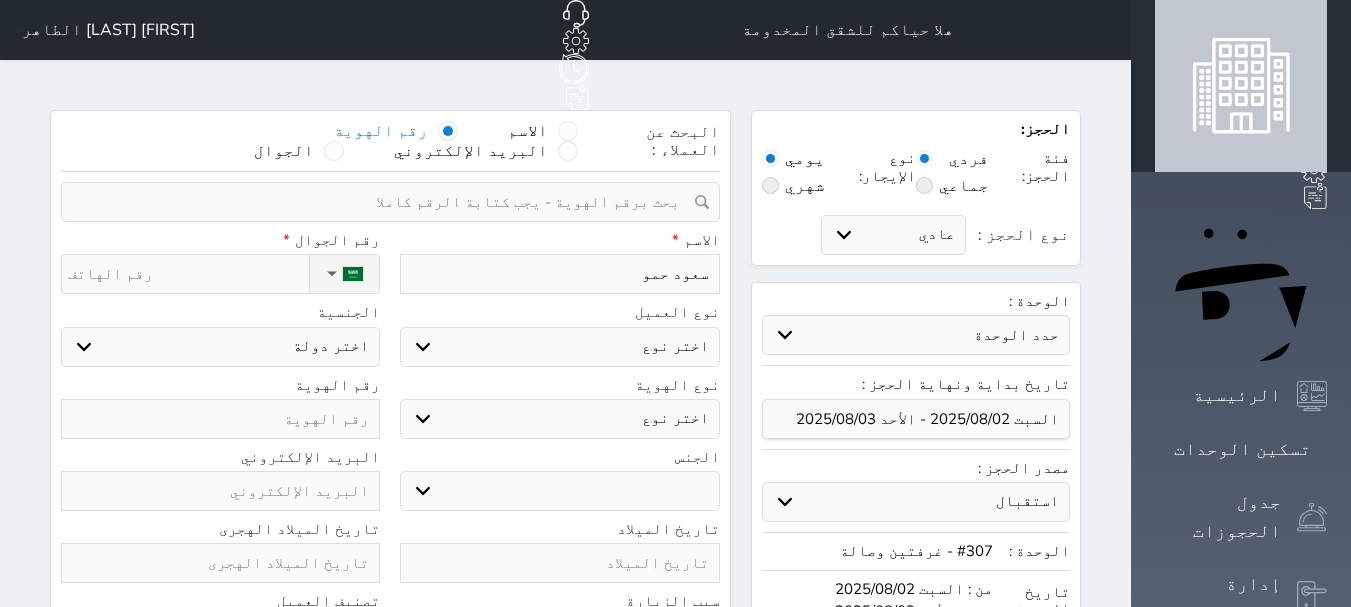 type on "سعود حمود" 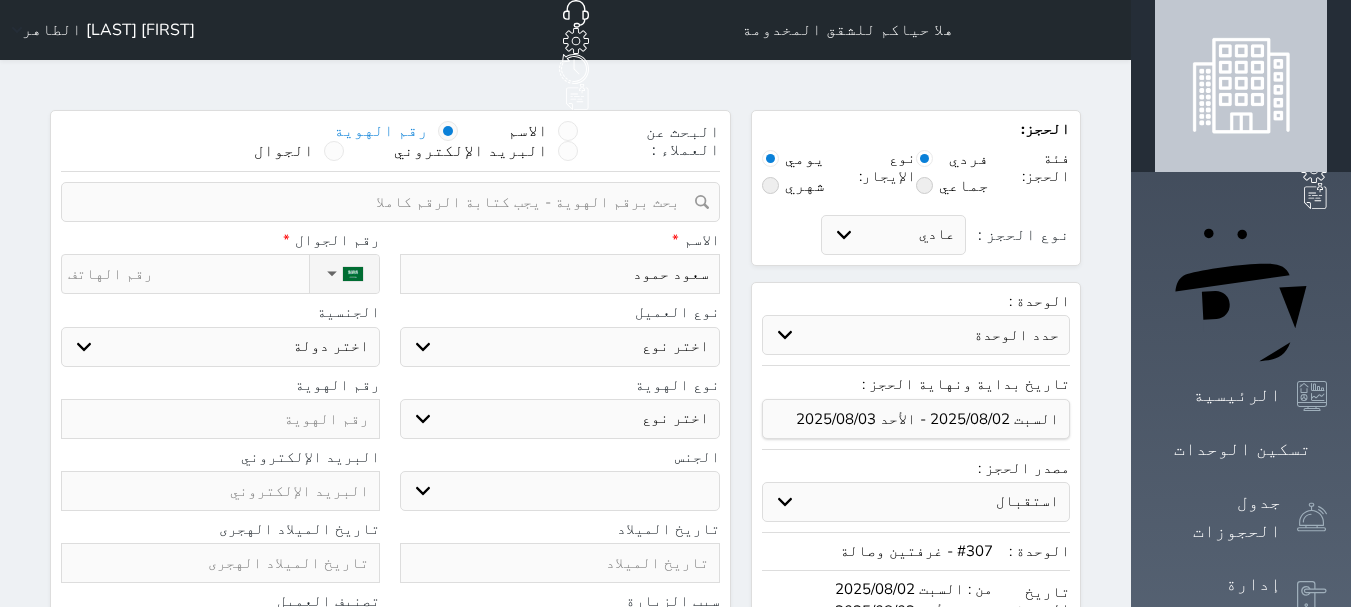 type on "سعود حمود" 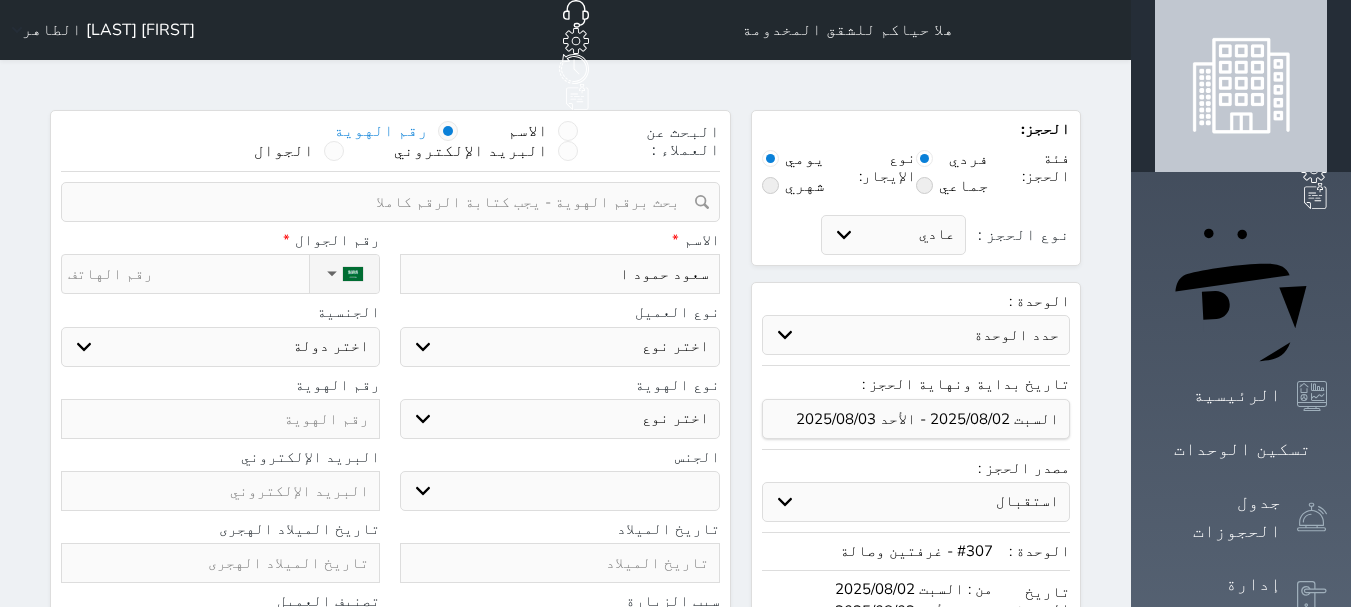 type on "سعود حمود ال" 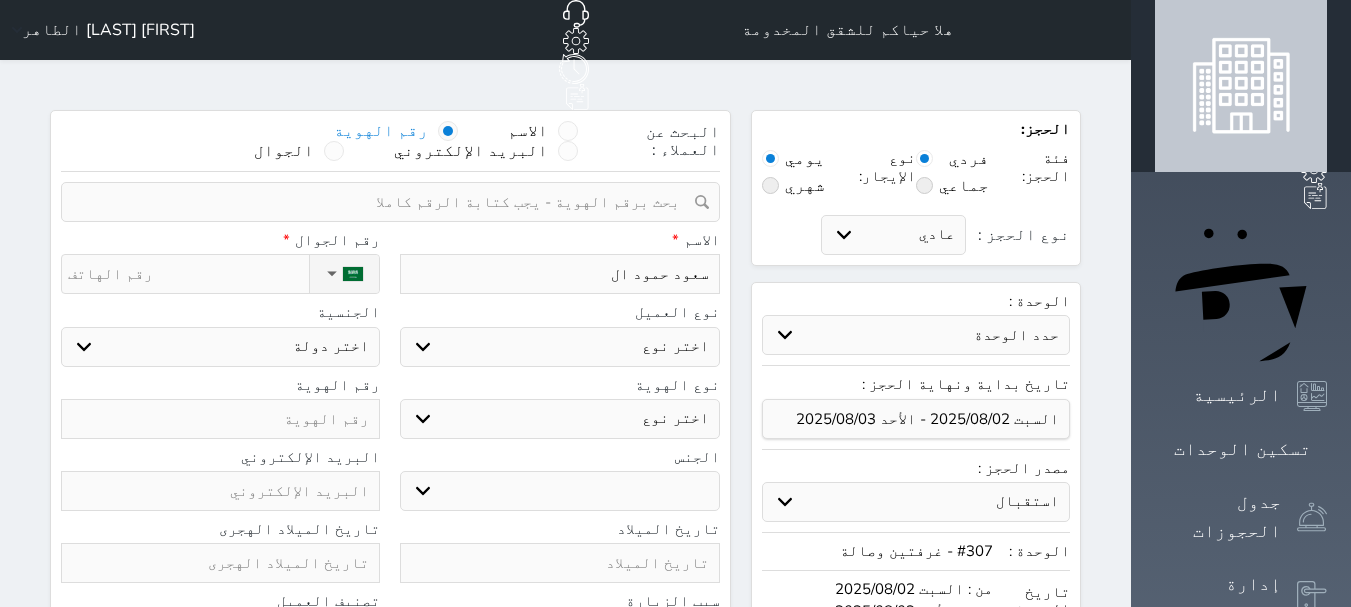 type on "سعود حمود ال" 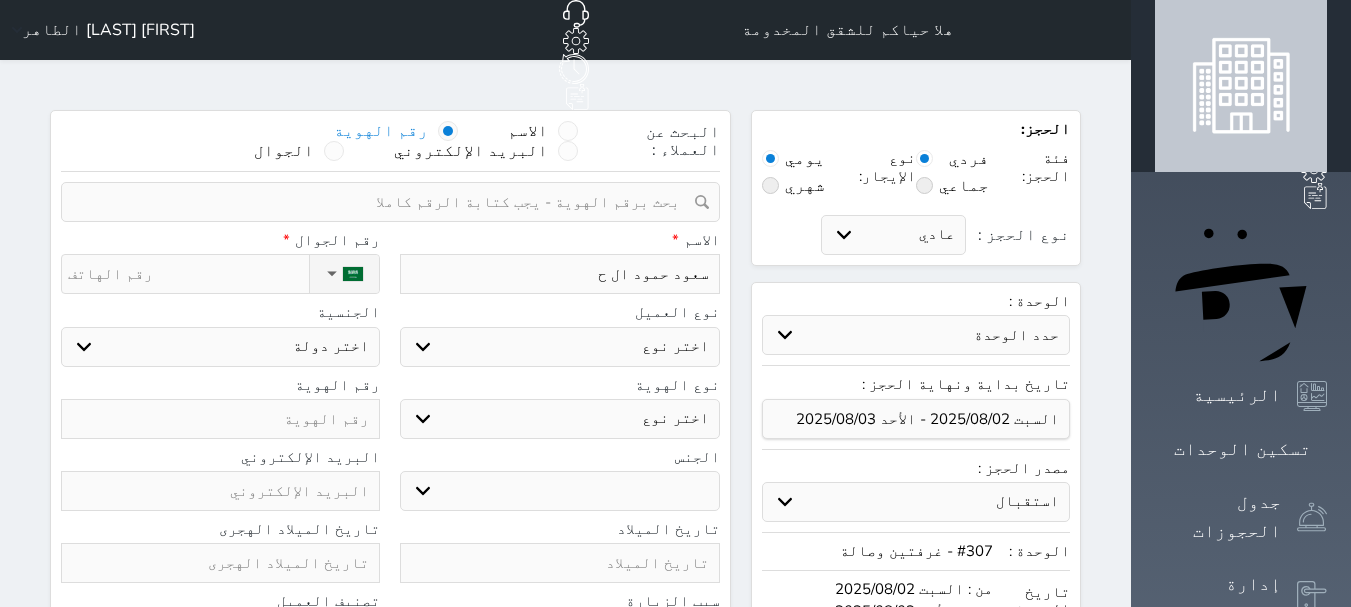 type on "سعود حمود ال حو" 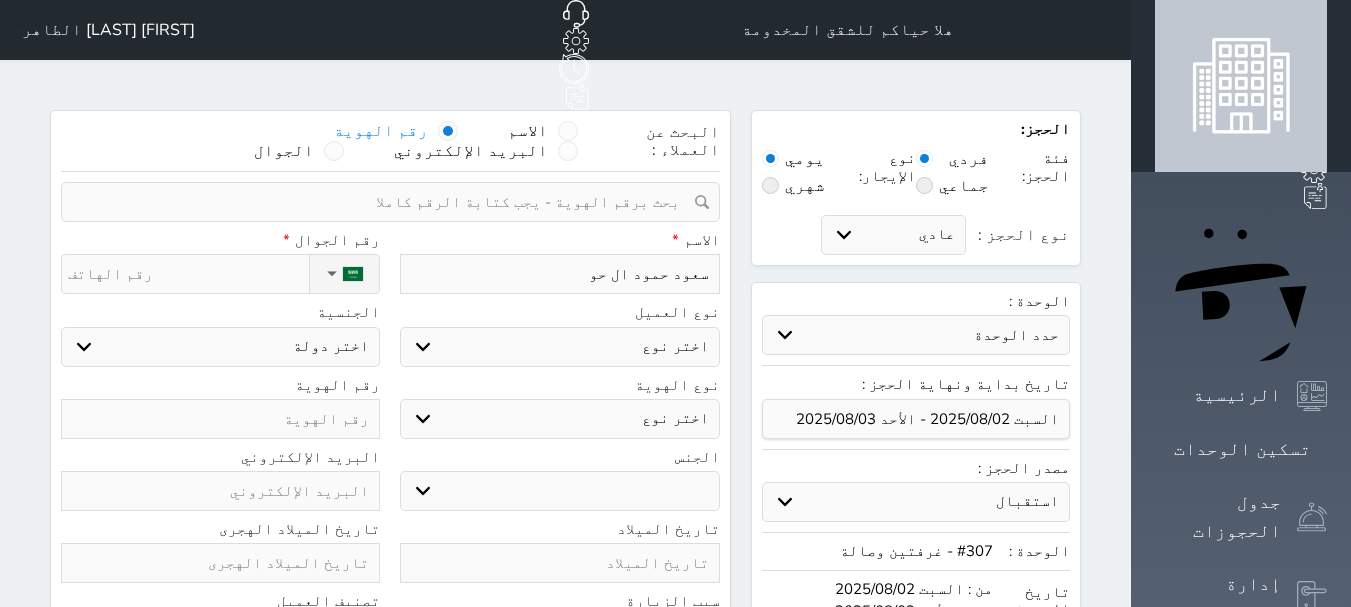 type on "سعود حمود ال حوي" 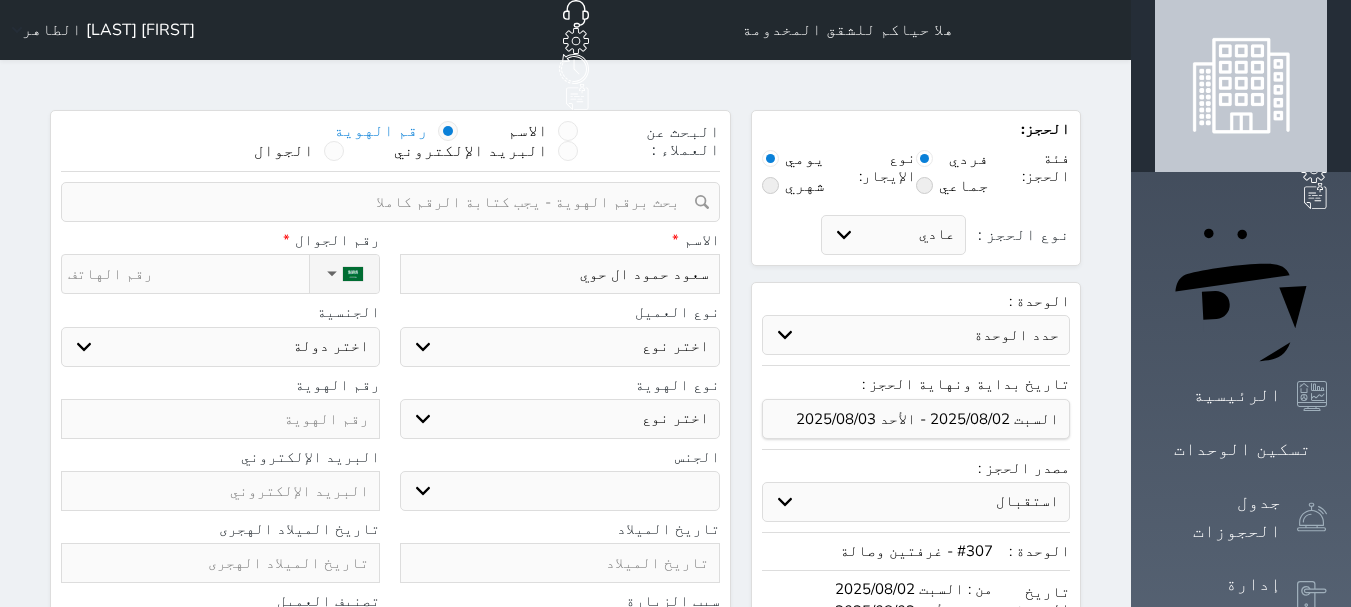 type on "سعود حمود ال حويل" 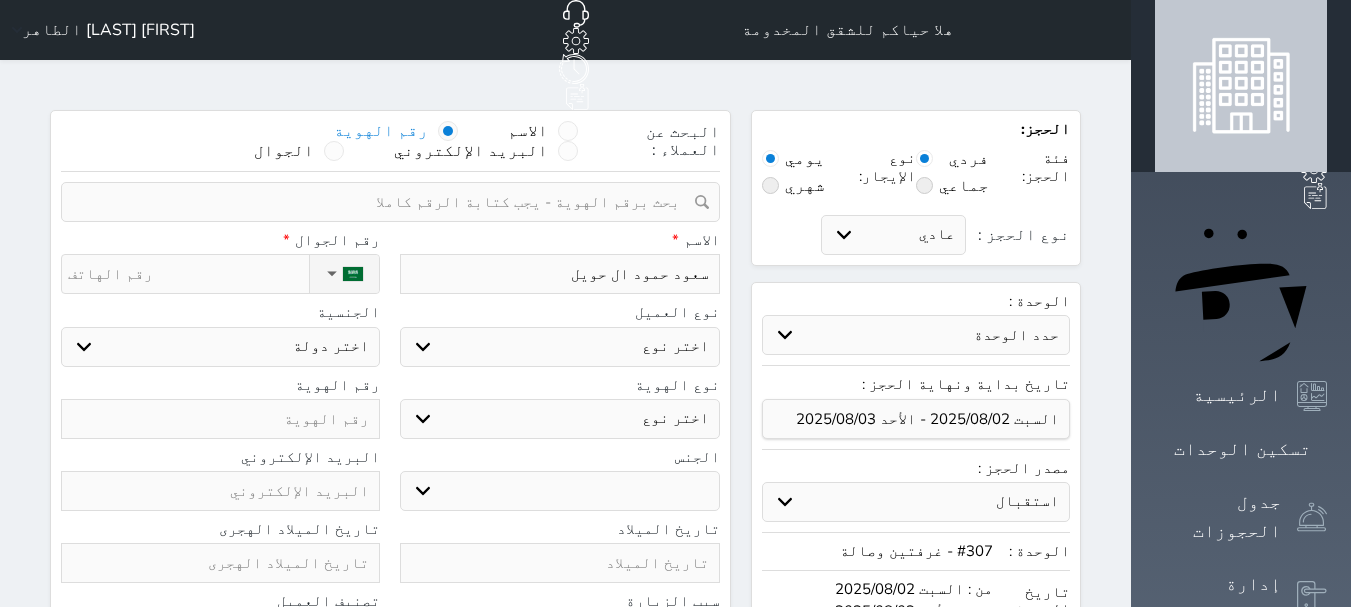 type on "سعود حمود ال حويل" 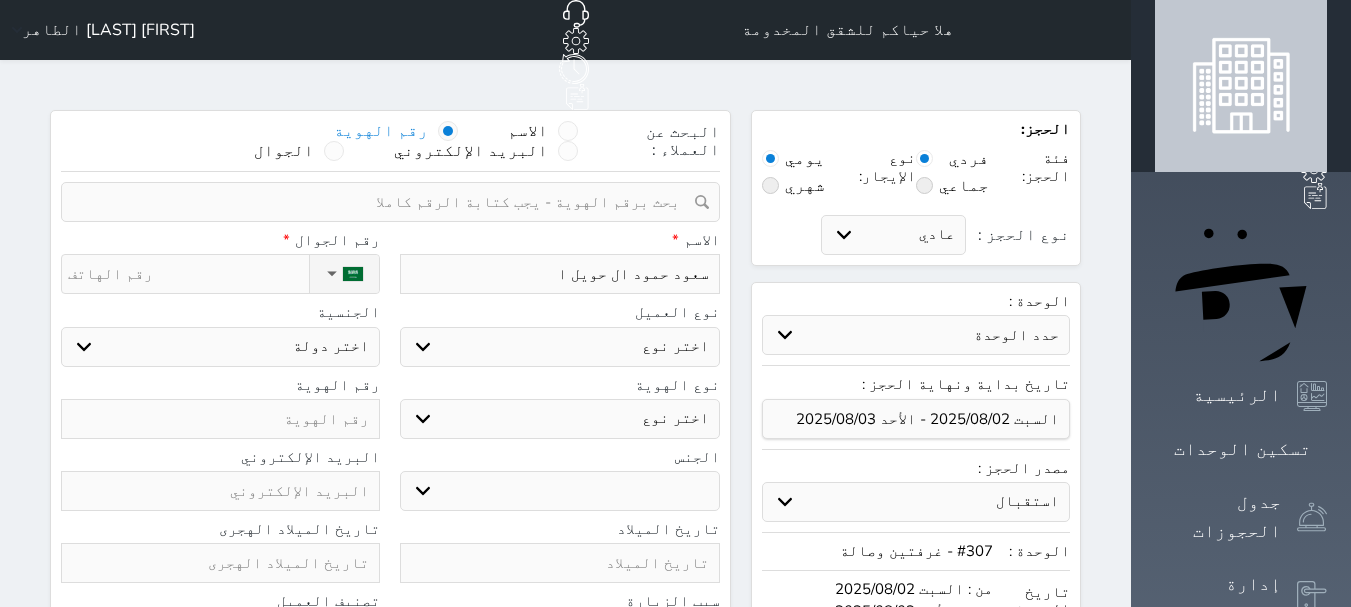type on "سعود حمود ال حويل ال" 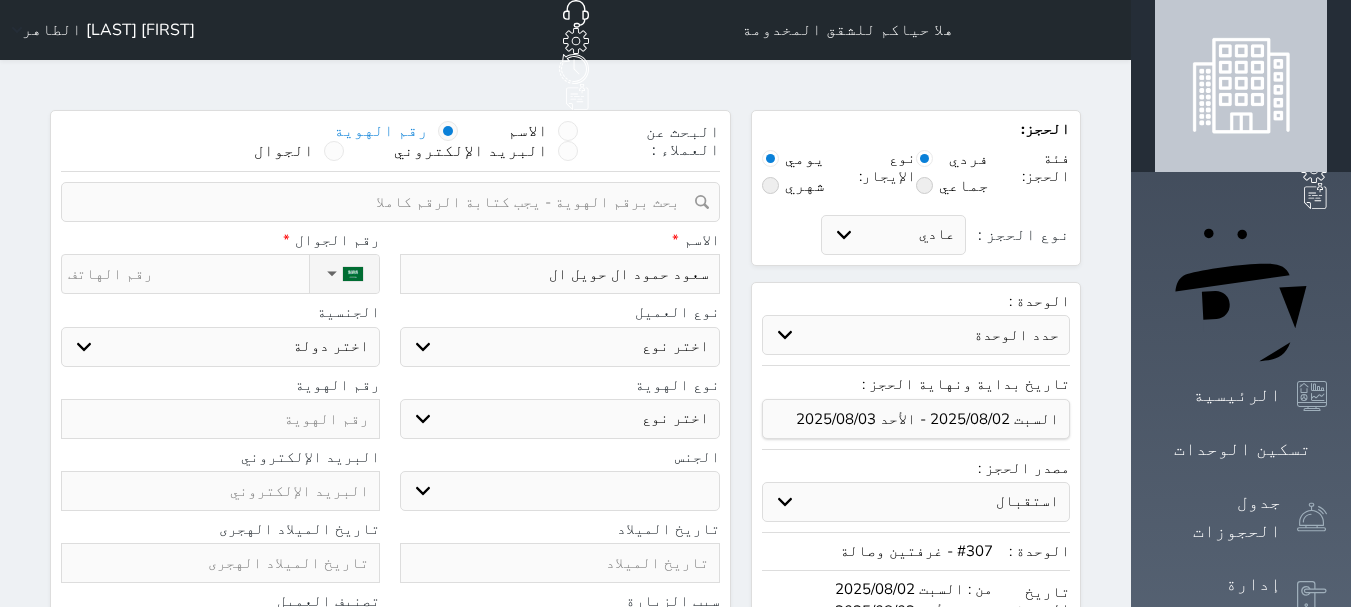 type on "سعود حمود ال حويل الق" 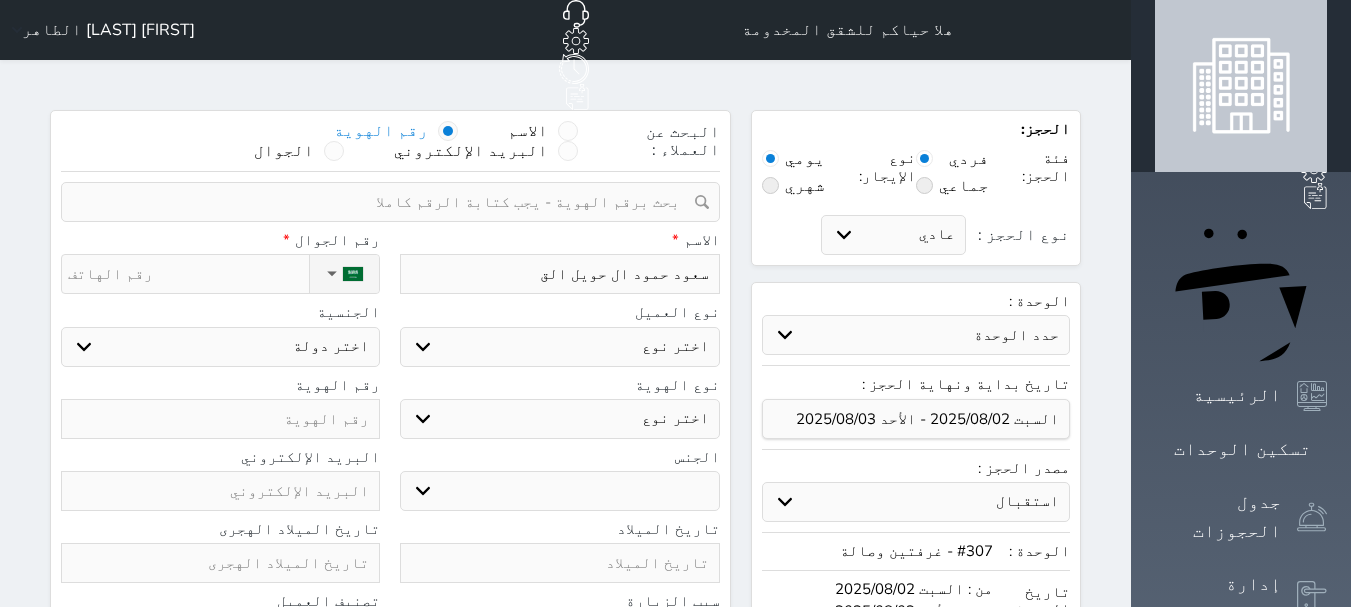 select 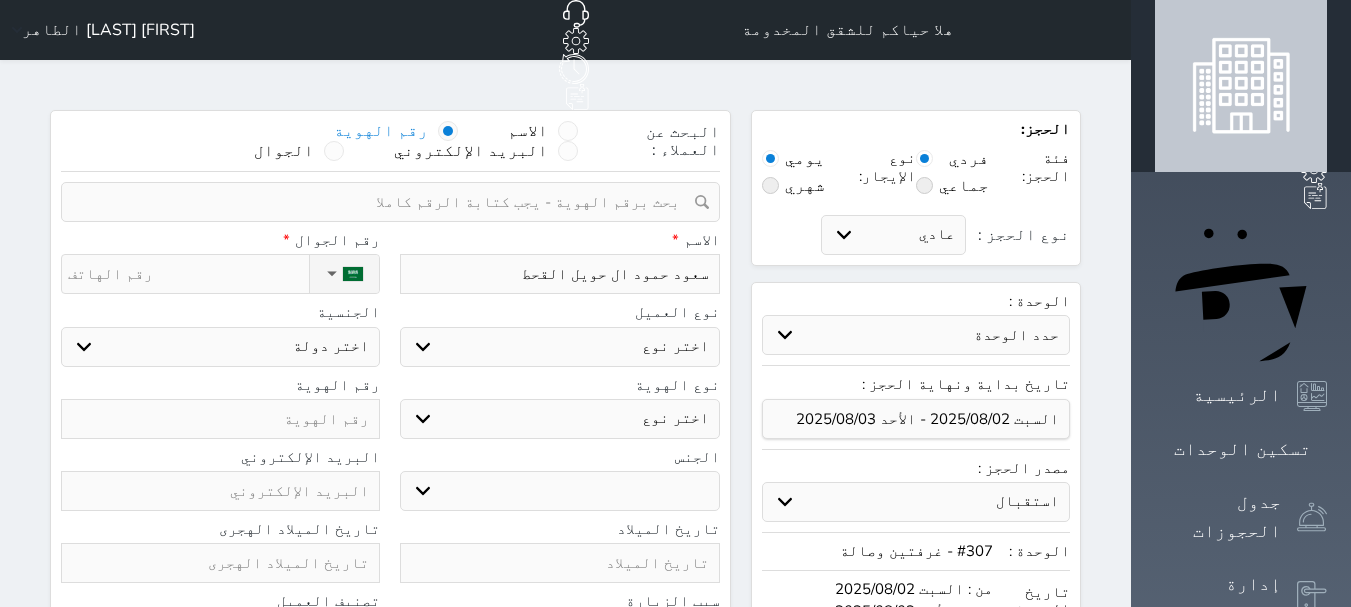 select 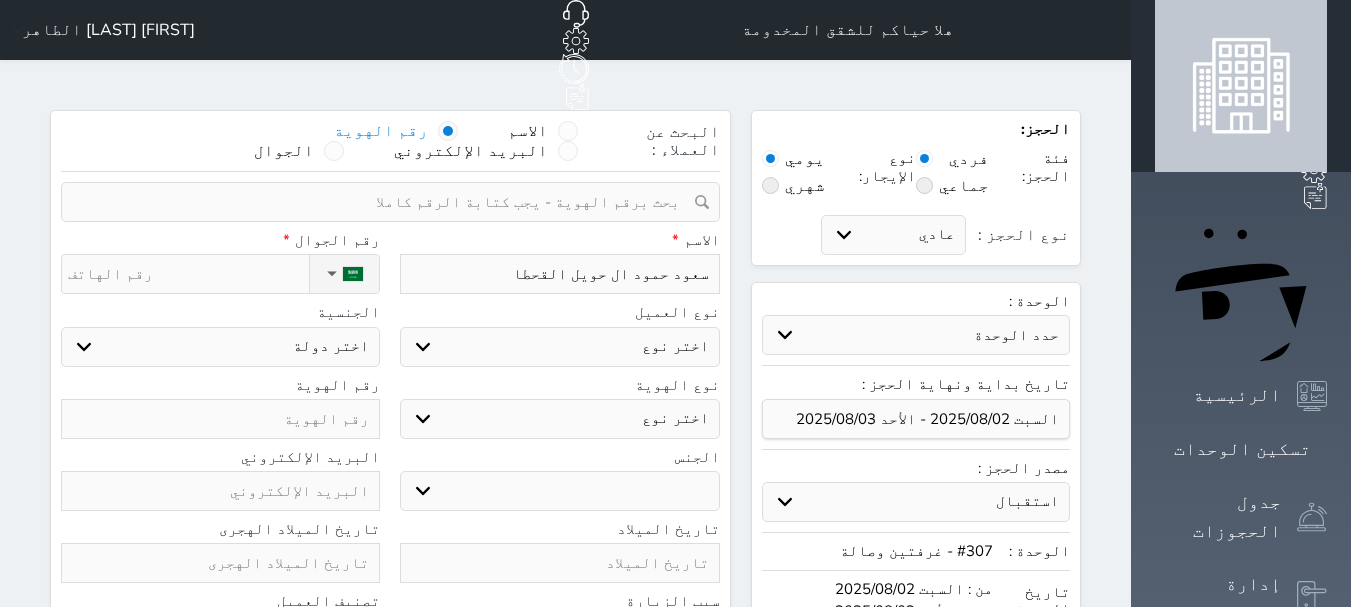 type on "سعود حمود ال حويل القحطام" 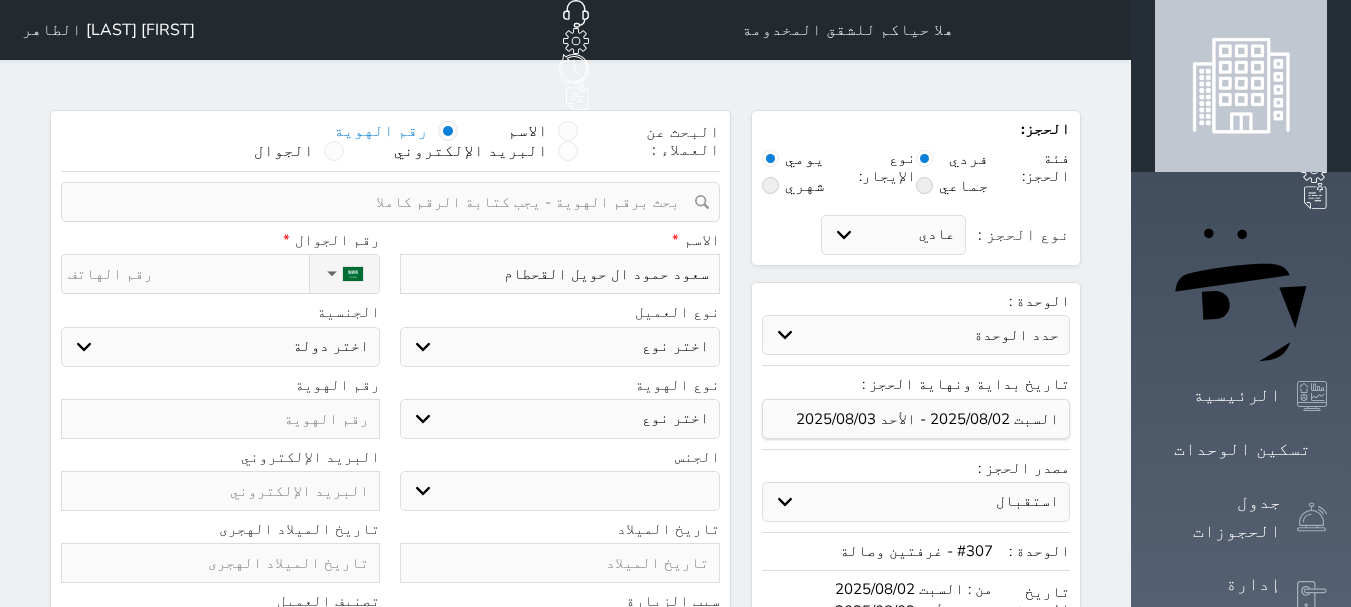 type on "سعود حمود ال حويل القحطا" 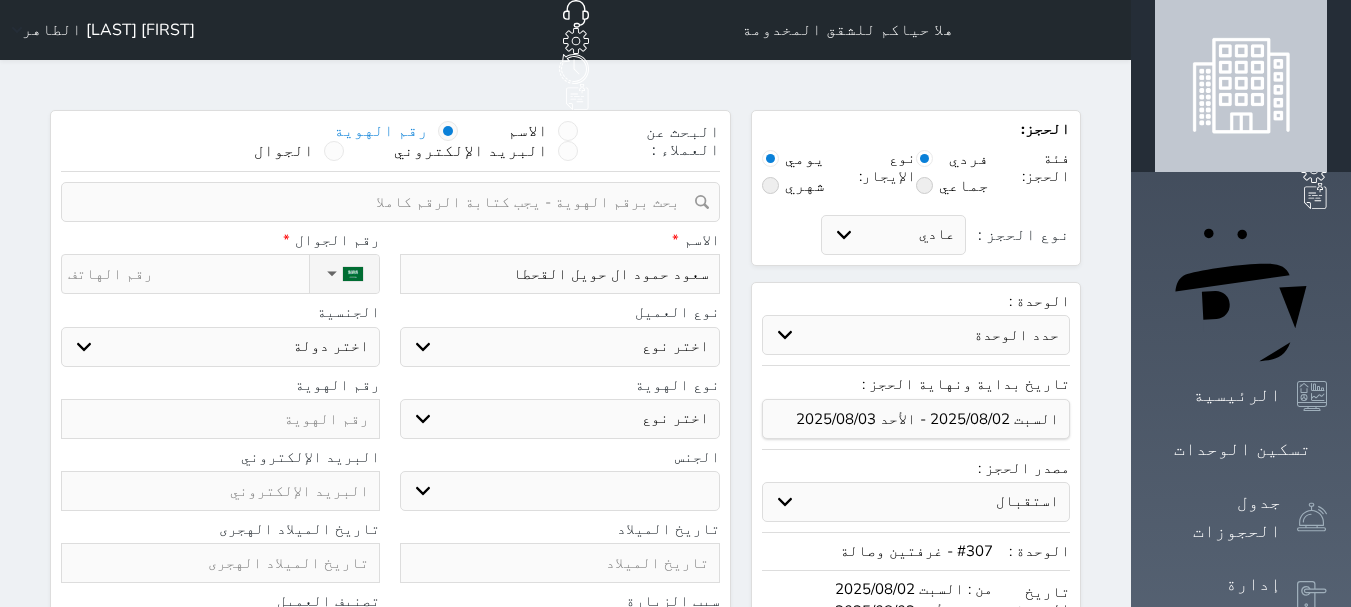 type on "سعود حمود ال حويل القحطان" 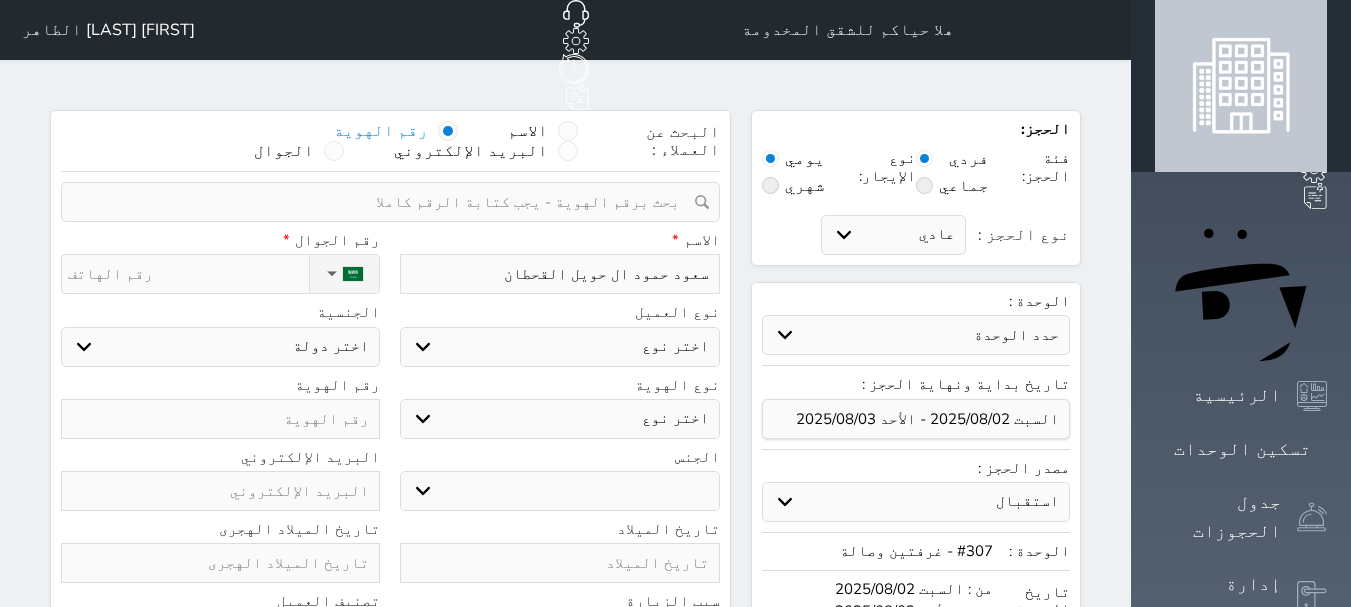 type on "سعود حمود ال حويل القحطاني" 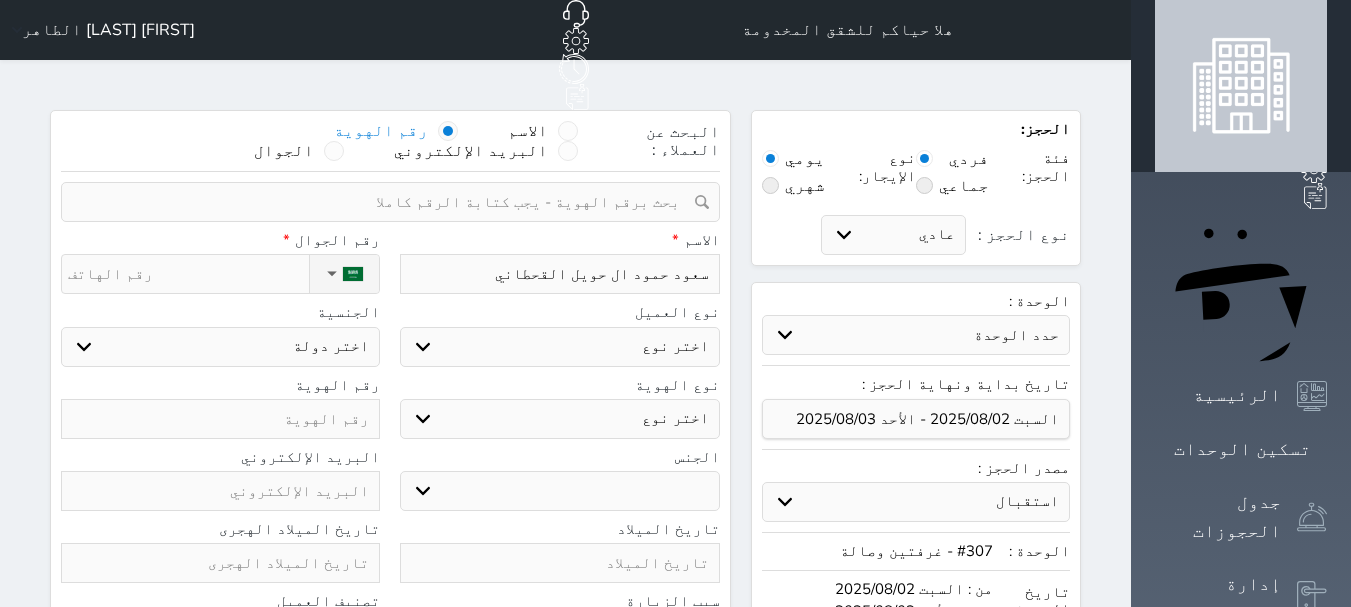 type on "سعود حمود ال حويل القحطاني" 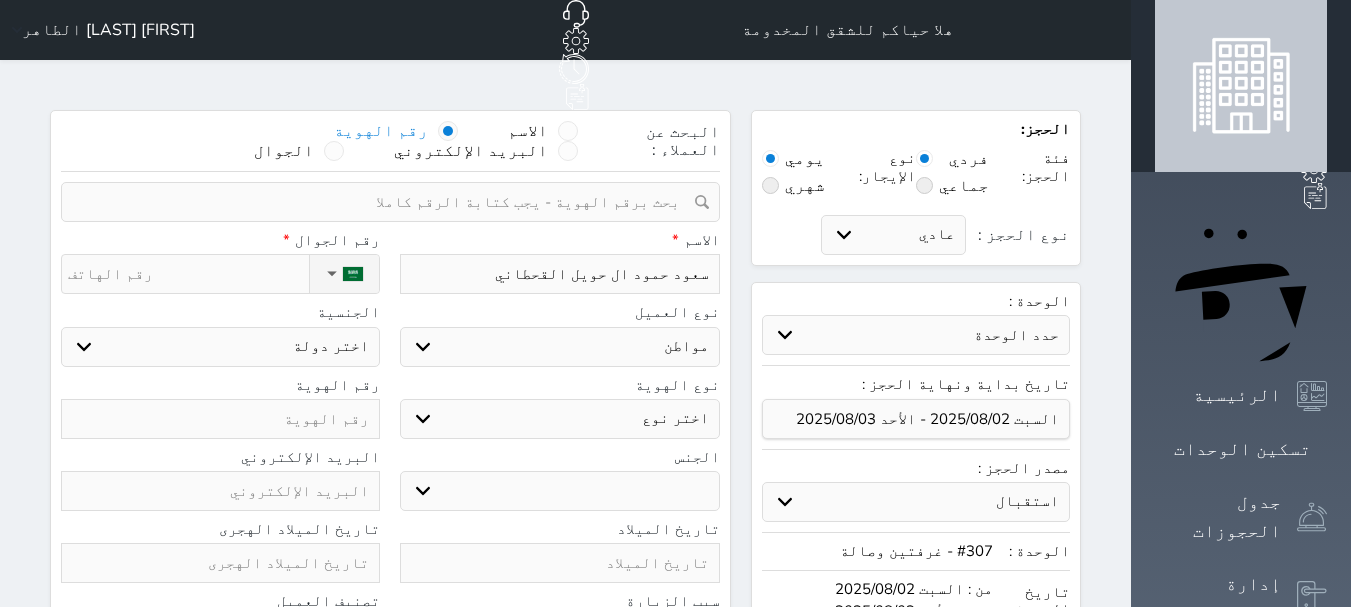 click on "اختر نوع   مواطن مواطن خليجي زائر مقيم" at bounding box center [559, 347] 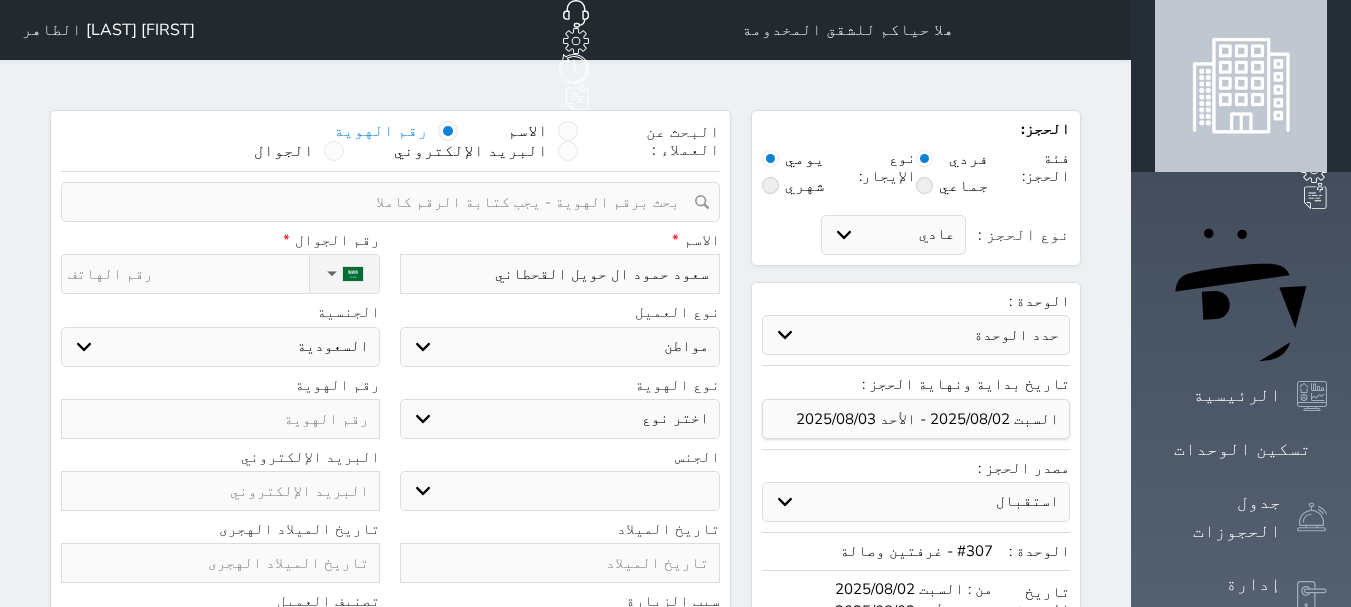 drag, startPoint x: 693, startPoint y: 355, endPoint x: 695, endPoint y: 366, distance: 11.18034 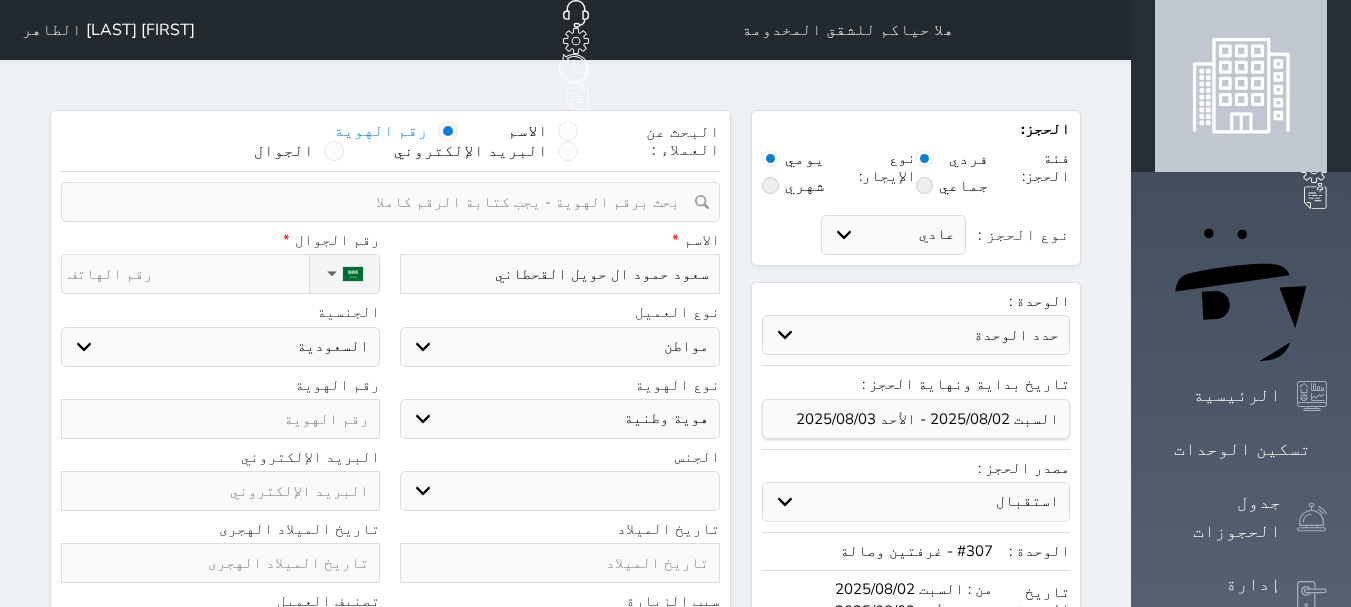 click on "اختر نوع   هوية وطنية هوية عائلية جواز السفر" at bounding box center (559, 419) 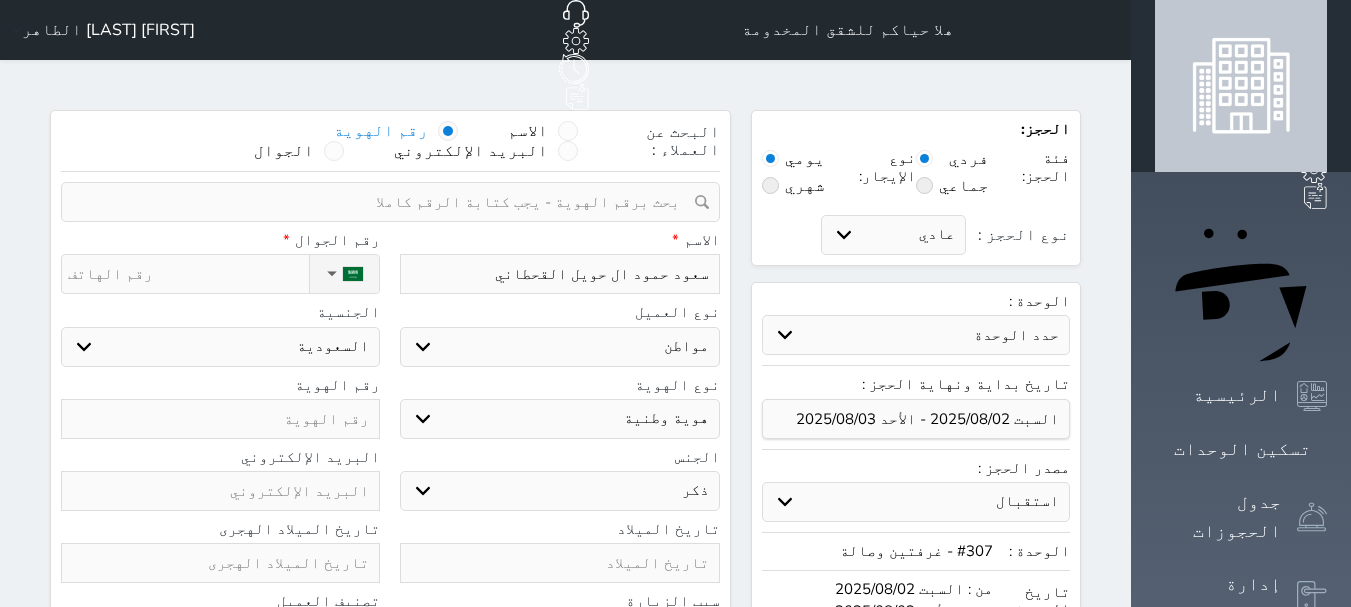 click on "ذكر   انثى" at bounding box center [559, 491] 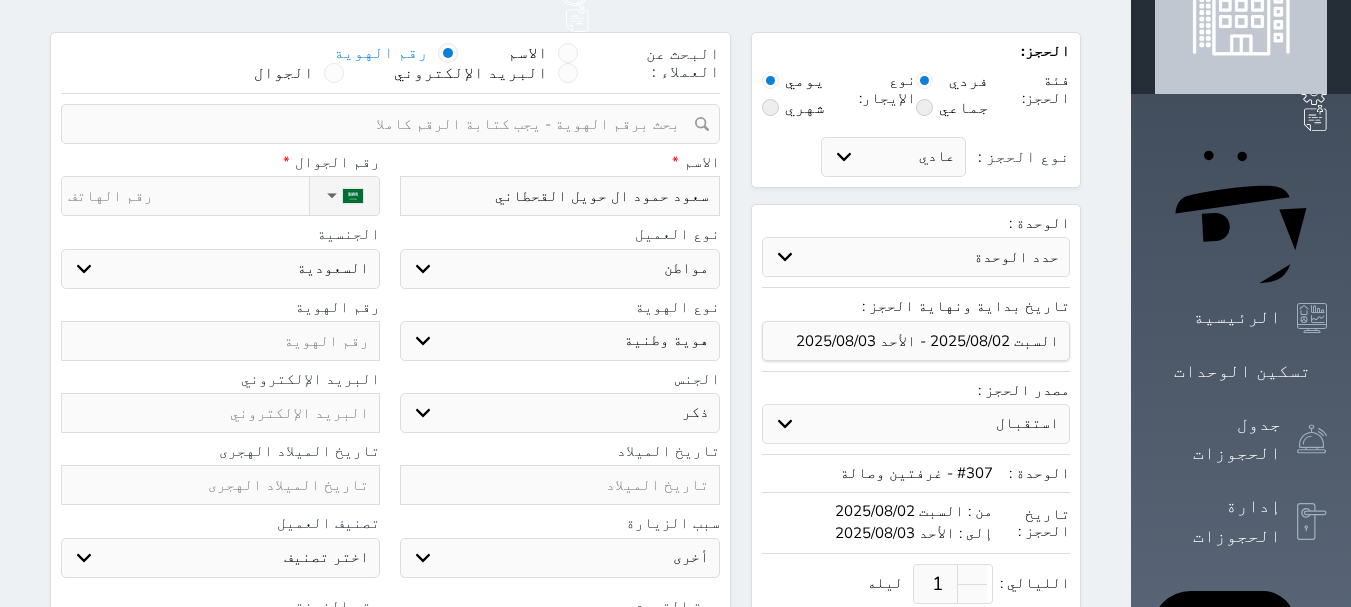 scroll, scrollTop: 200, scrollLeft: 0, axis: vertical 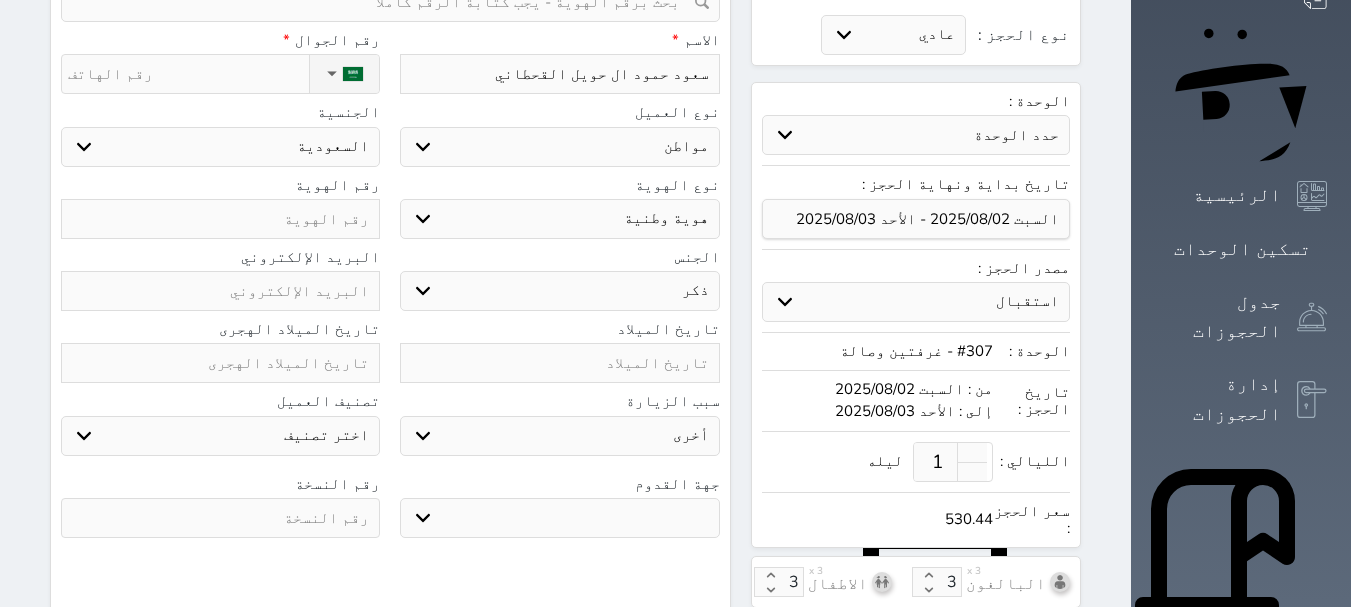 click on "جو بحر ارض" at bounding box center [559, 518] 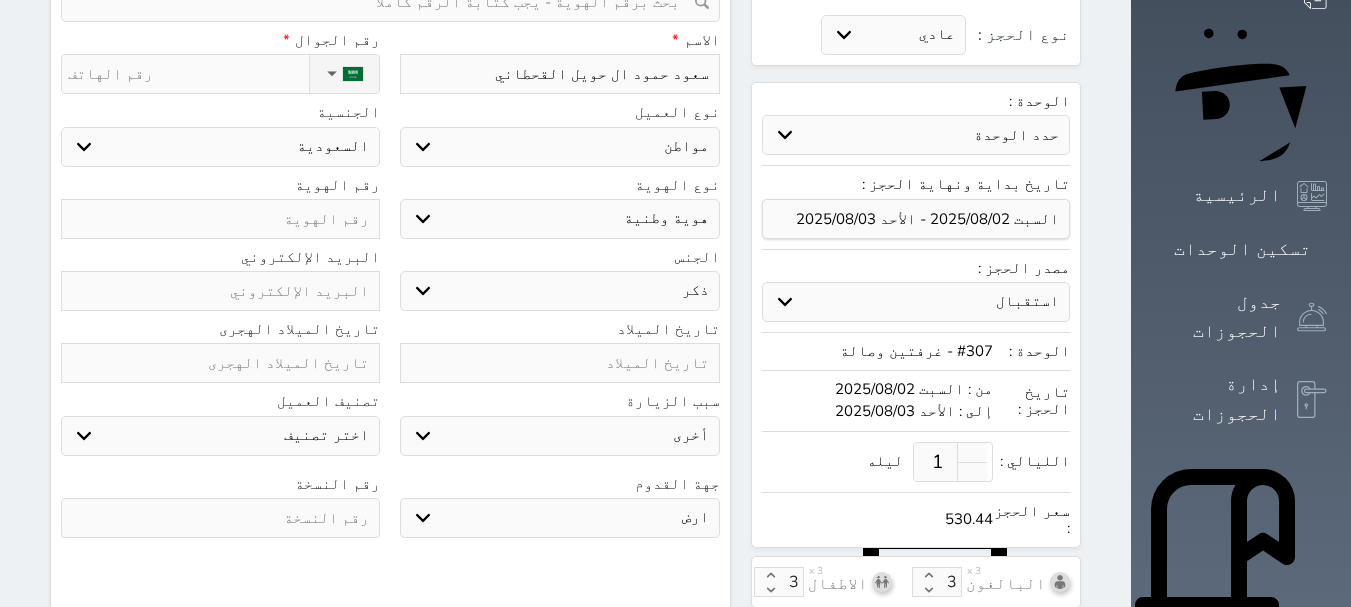 click on "جو بحر ارض" at bounding box center [559, 518] 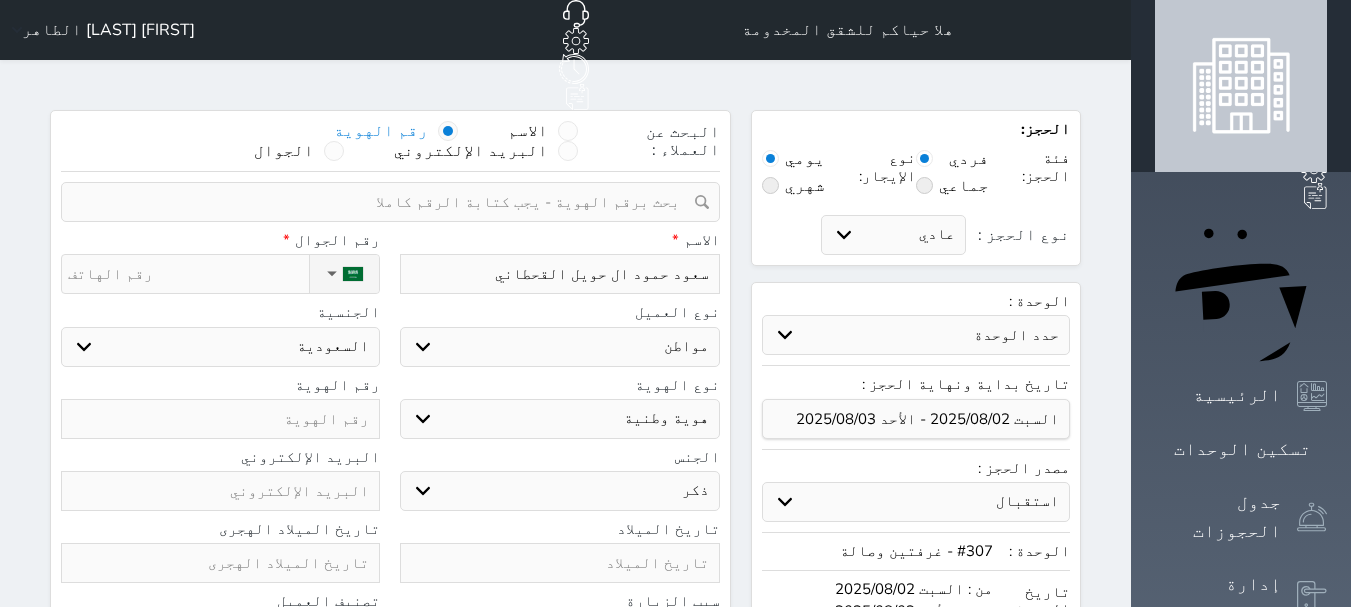 scroll, scrollTop: 100, scrollLeft: 0, axis: vertical 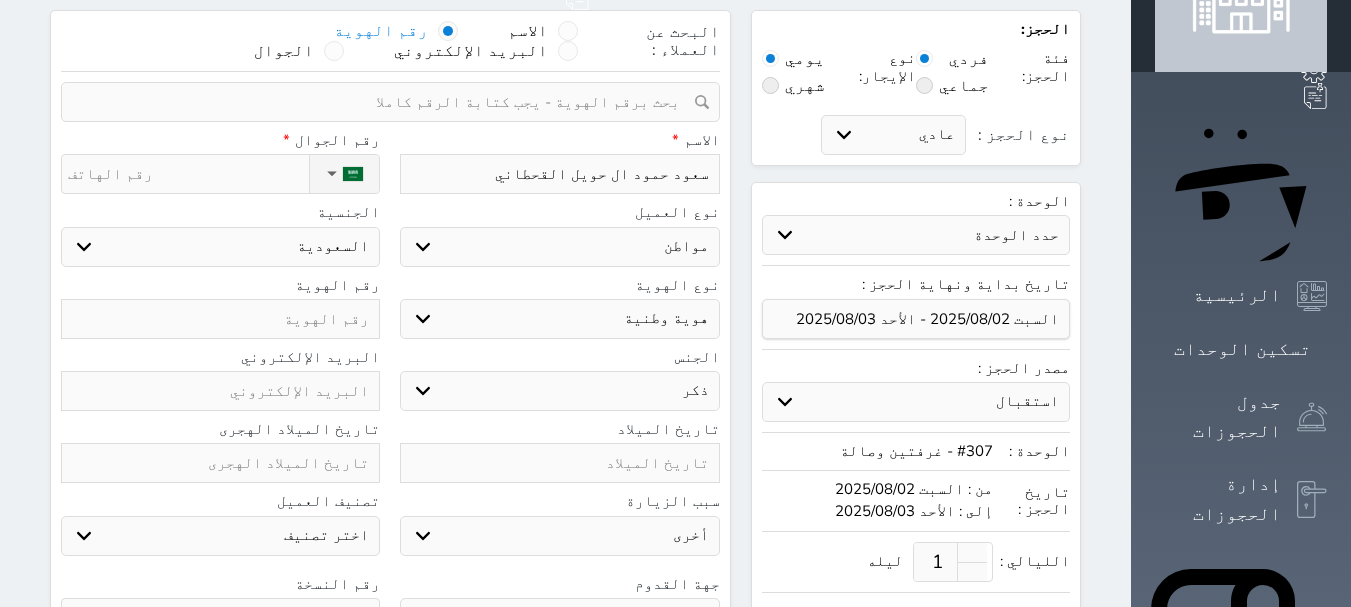 click at bounding box center [220, 319] 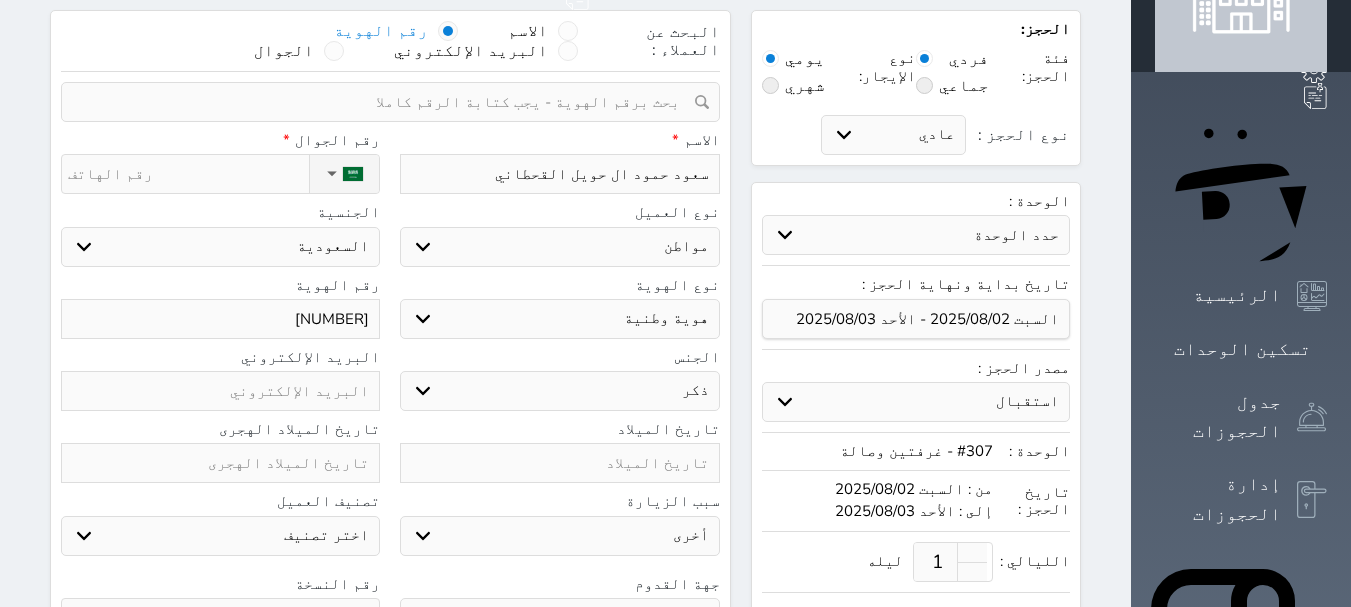 click on "نوع الحجز :" at bounding box center (188, 174) 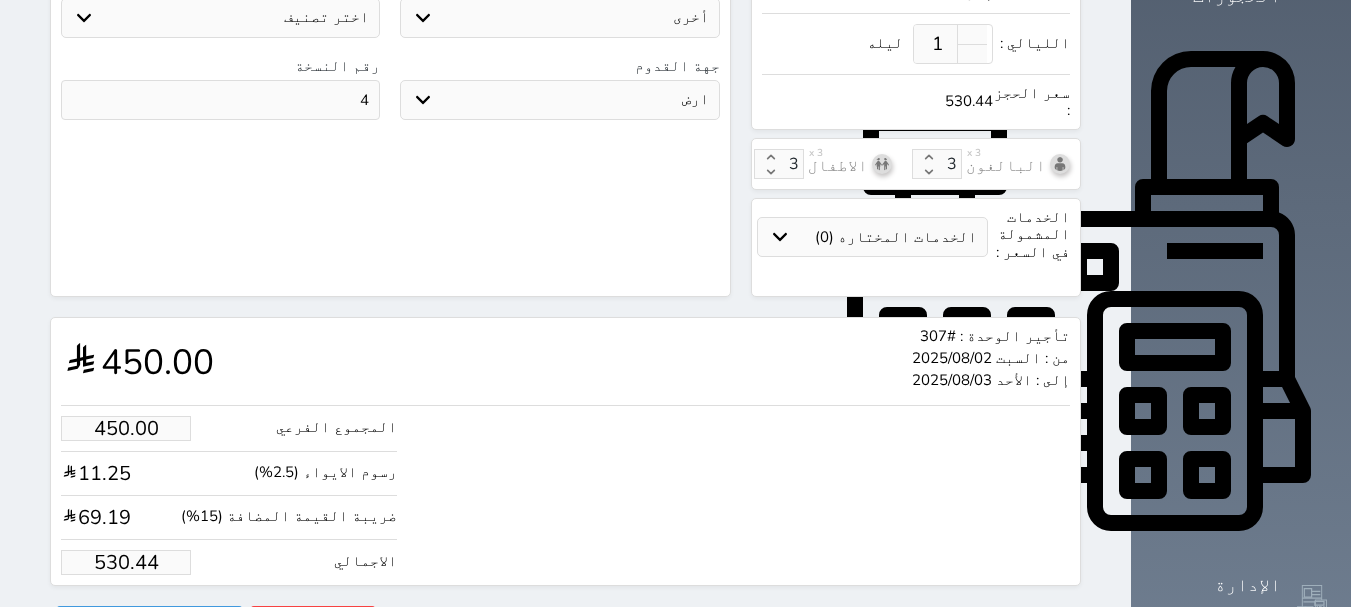 scroll, scrollTop: 620, scrollLeft: 0, axis: vertical 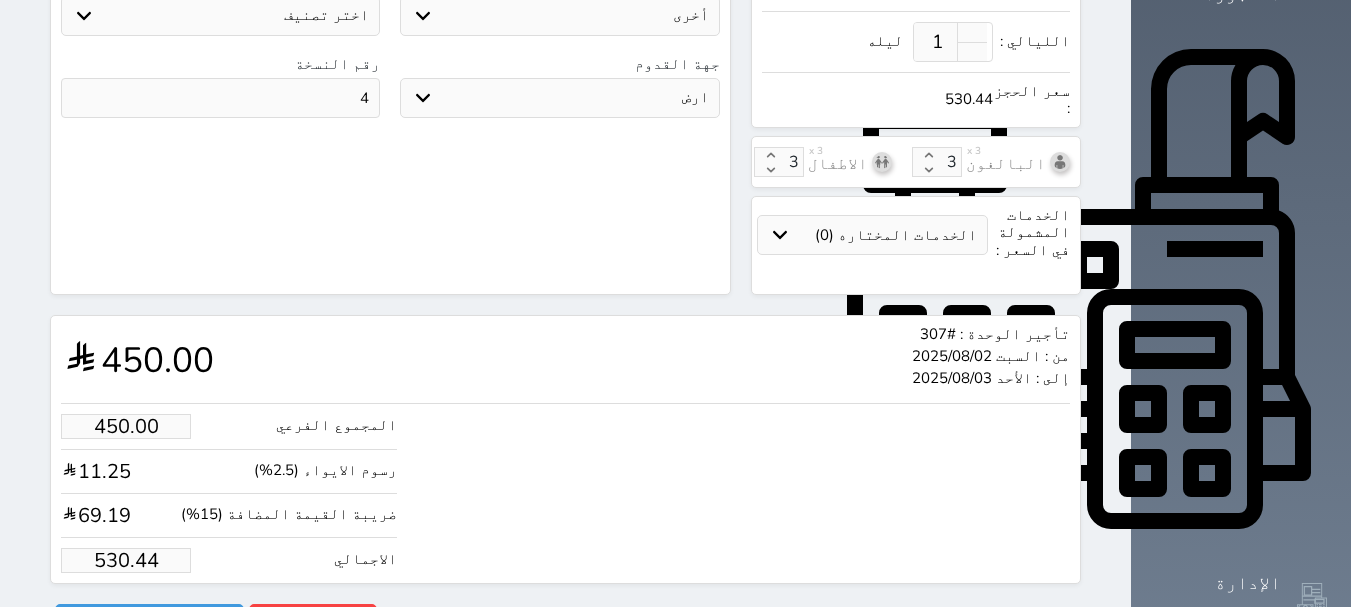 click on "تأجير الوحدة : #[NUMBER]   من : [DAY] [DATE]   إلى : [DAY] [DATE]    [PRICE]       المجموع الفرعي   [PRICE]   رسوم الايواء (2.5%)    [PRICE]    ضريبة القيمة المضافة (15%)    [PRICE]      الاجمالي   [PRICE]" at bounding box center (565, 449) 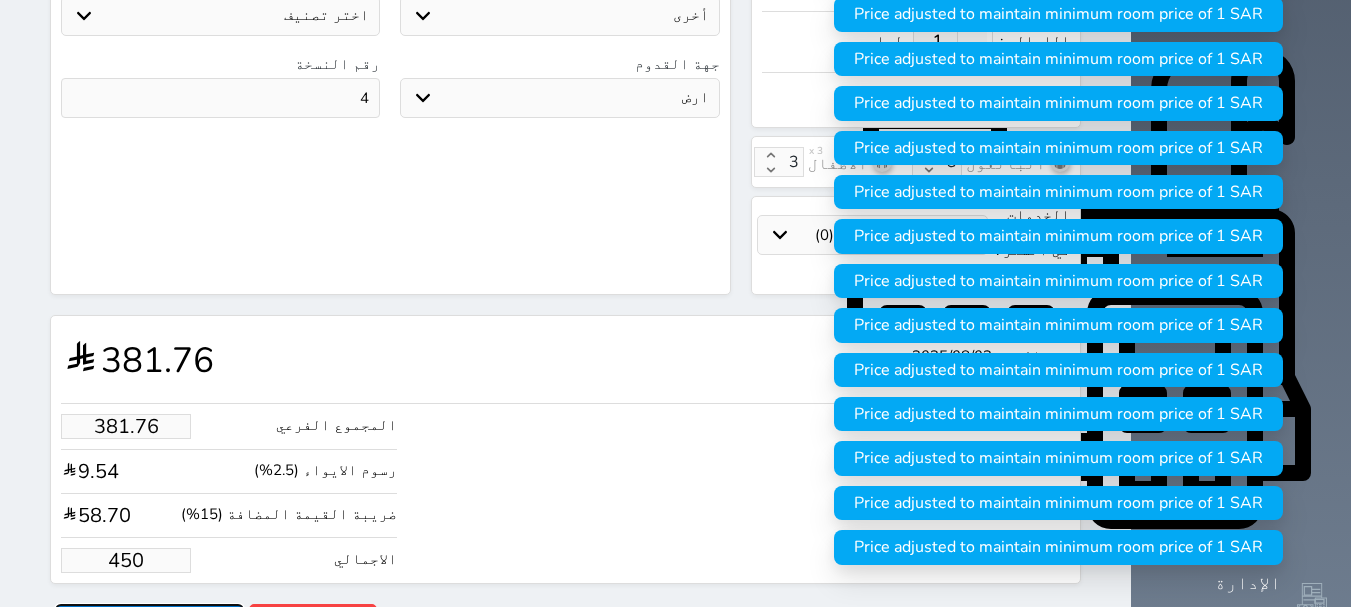 click on "حجز" at bounding box center (149, 621) 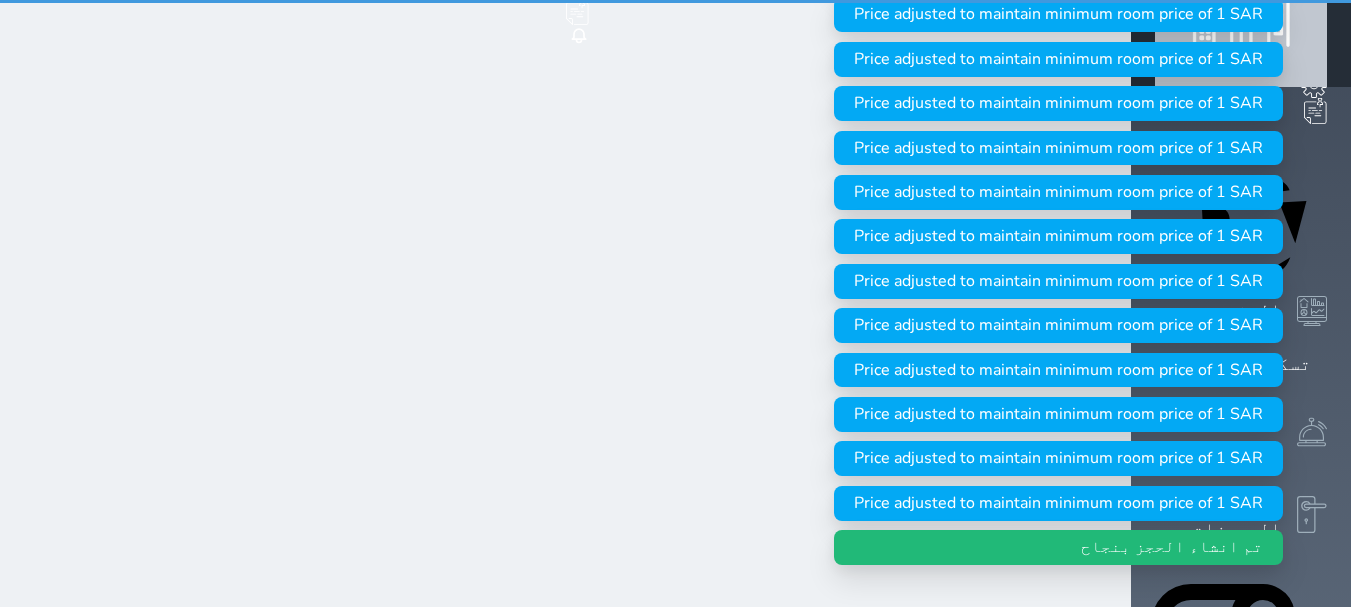 scroll, scrollTop: 0, scrollLeft: 0, axis: both 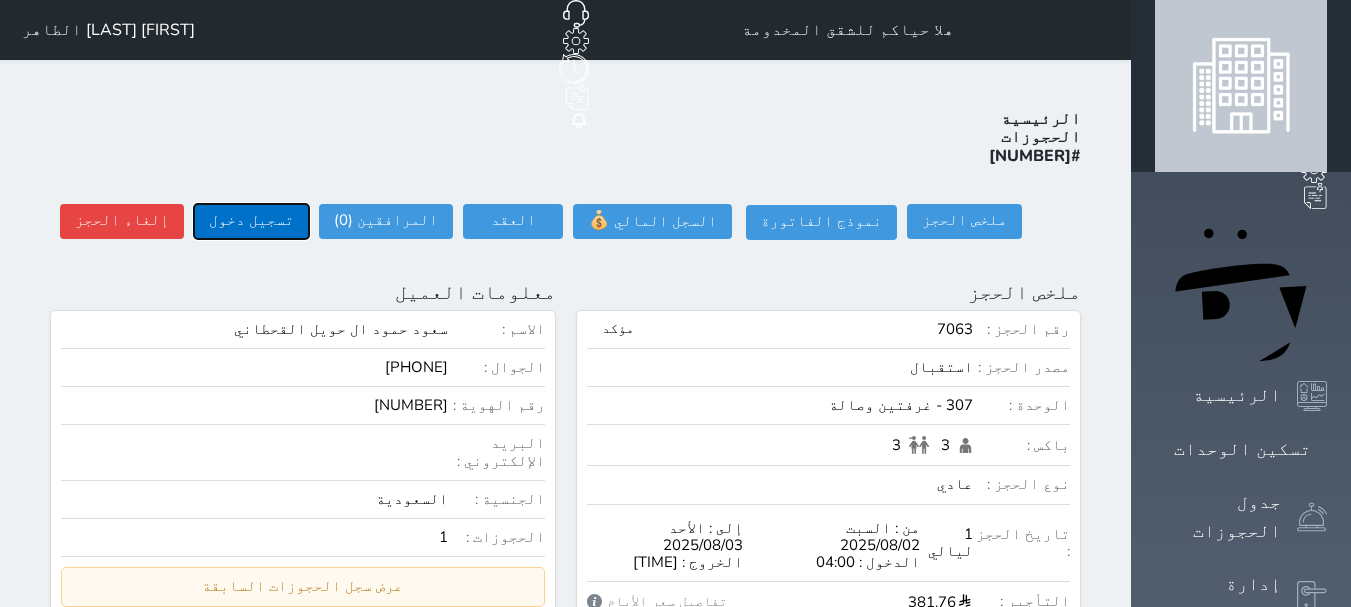 click on "تسجيل دخول" at bounding box center [251, 221] 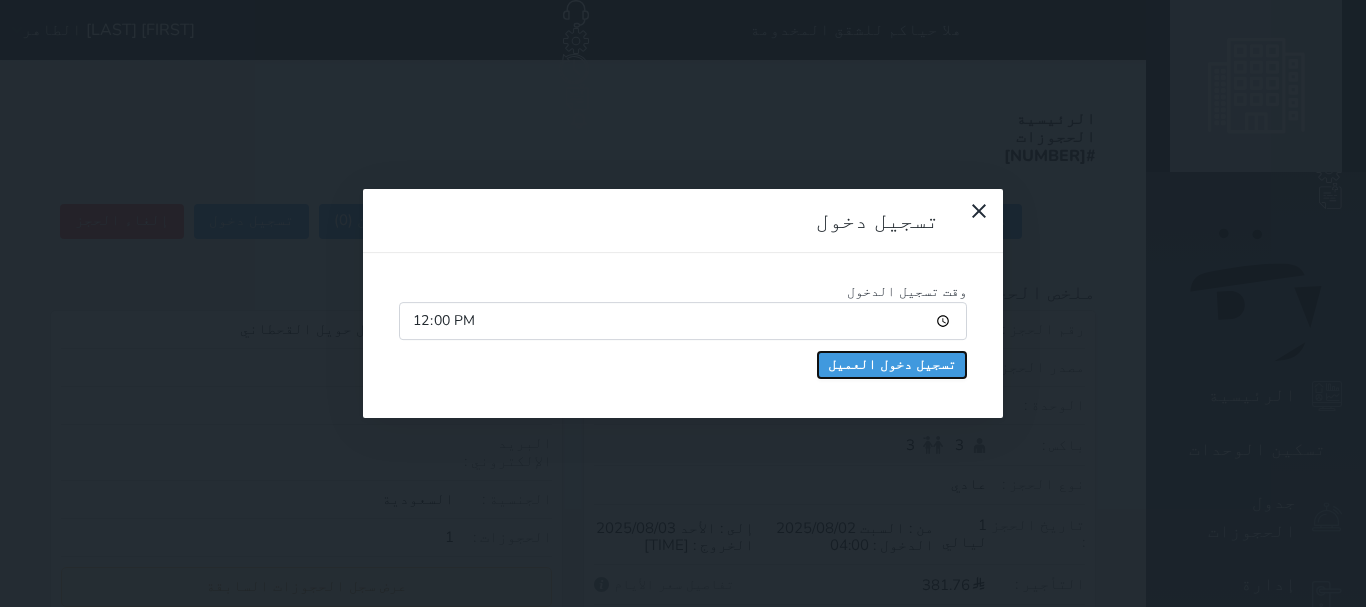 drag, startPoint x: 609, startPoint y: 188, endPoint x: 567, endPoint y: 319, distance: 137.56816 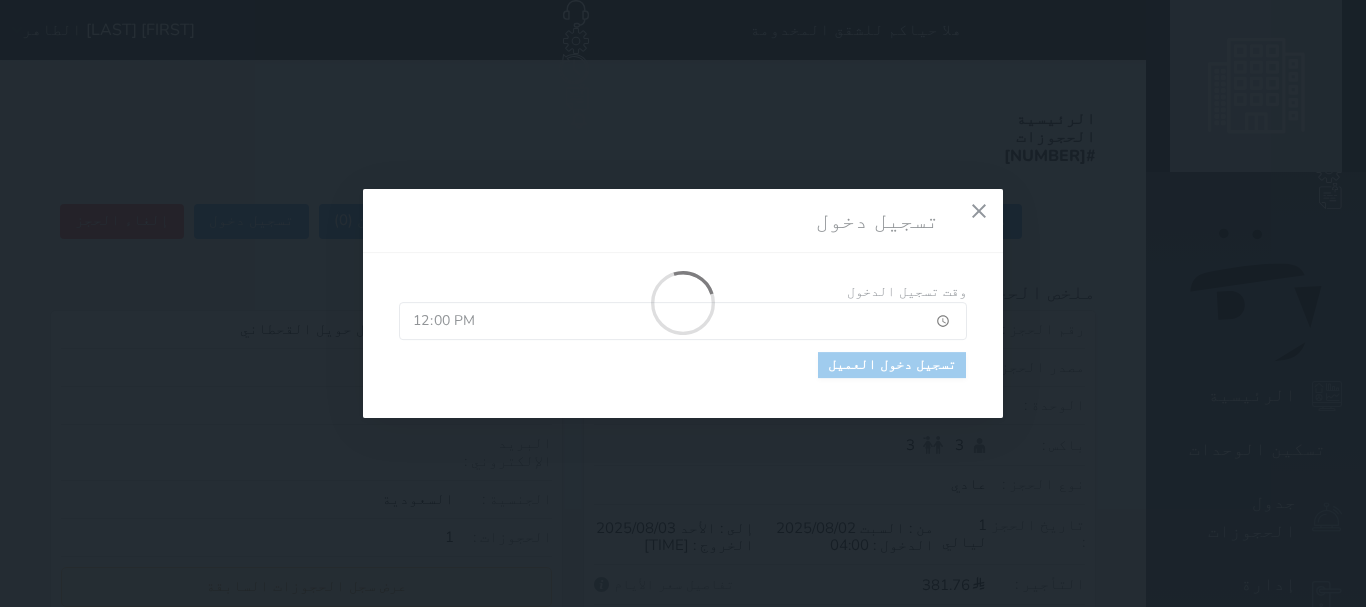 drag, startPoint x: 567, startPoint y: 320, endPoint x: 651, endPoint y: 282, distance: 92.19544 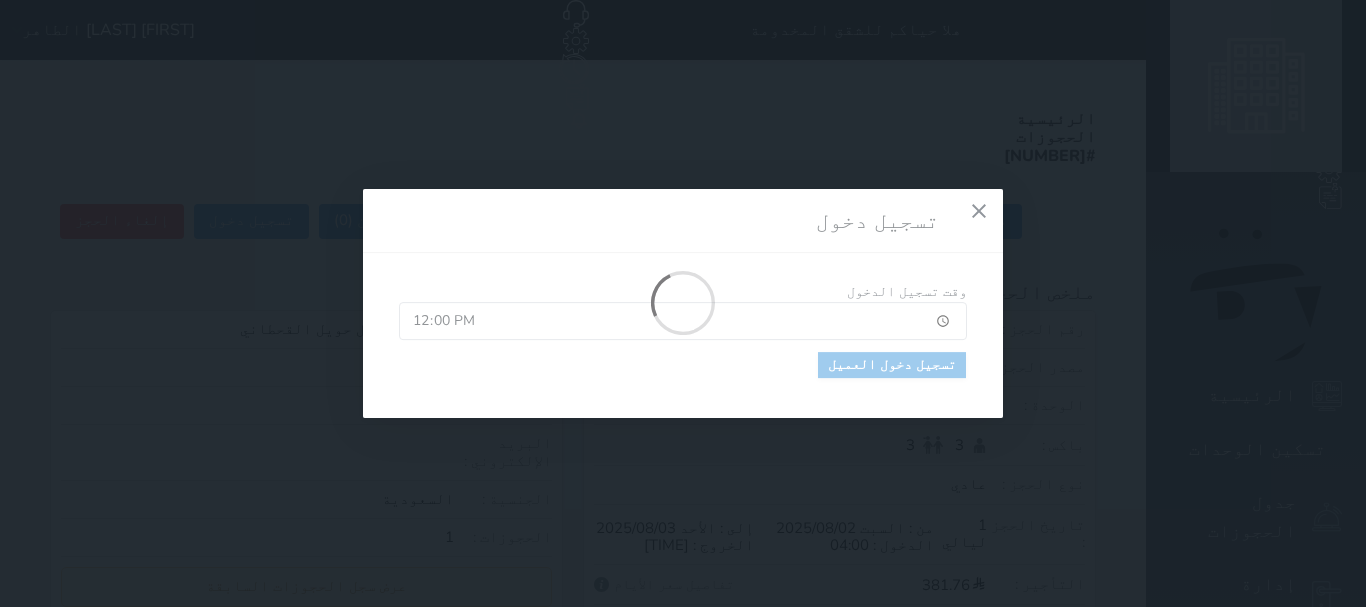 click on "تسجيل دخول                 وقت تسجيل الدخول    [TIME]   تسجيل دخول العميل" at bounding box center (683, 303) 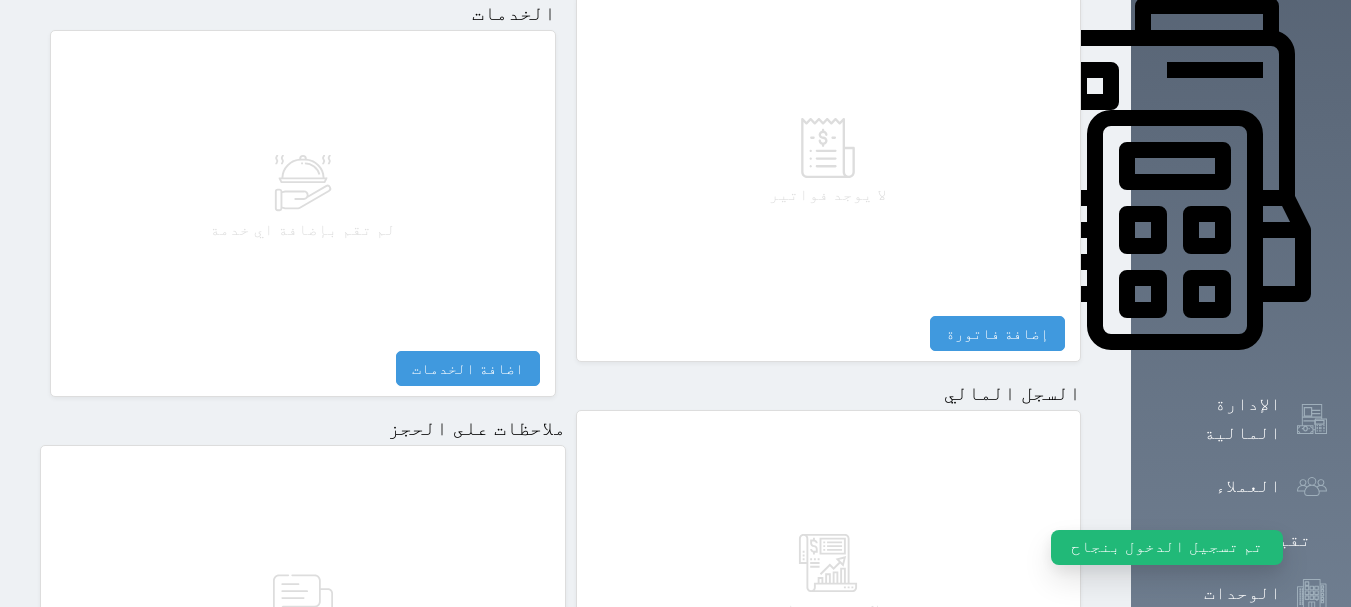 scroll, scrollTop: 1096, scrollLeft: 0, axis: vertical 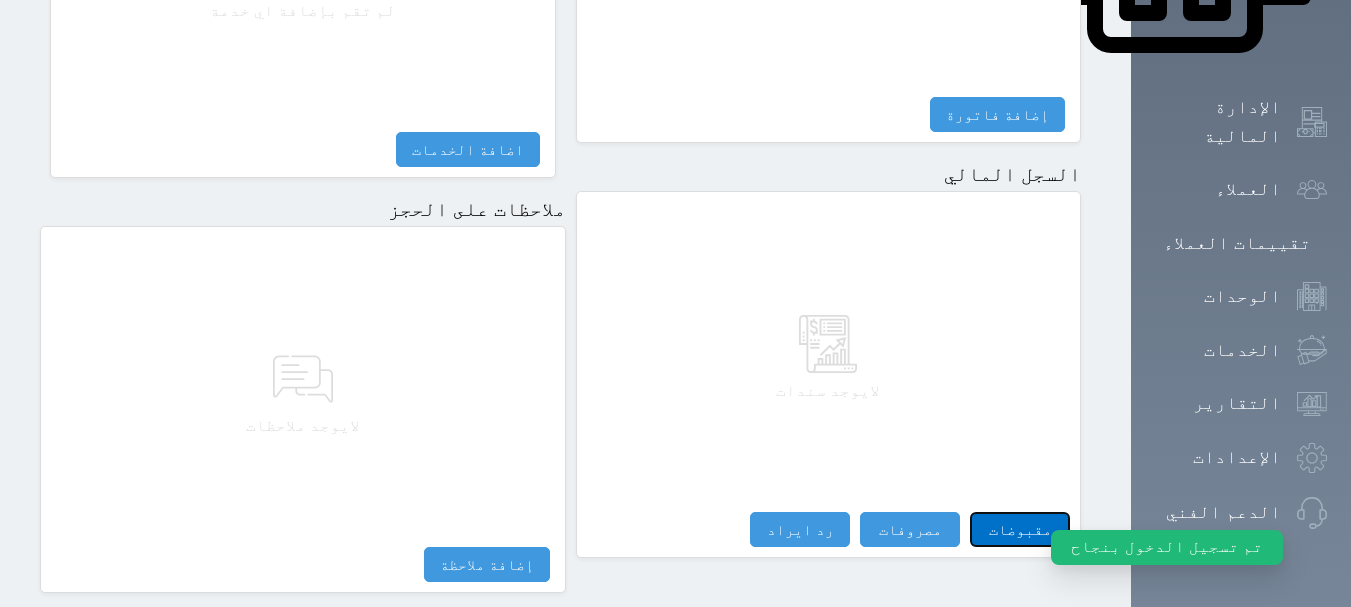 click on "مقبوضات" at bounding box center (1020, 529) 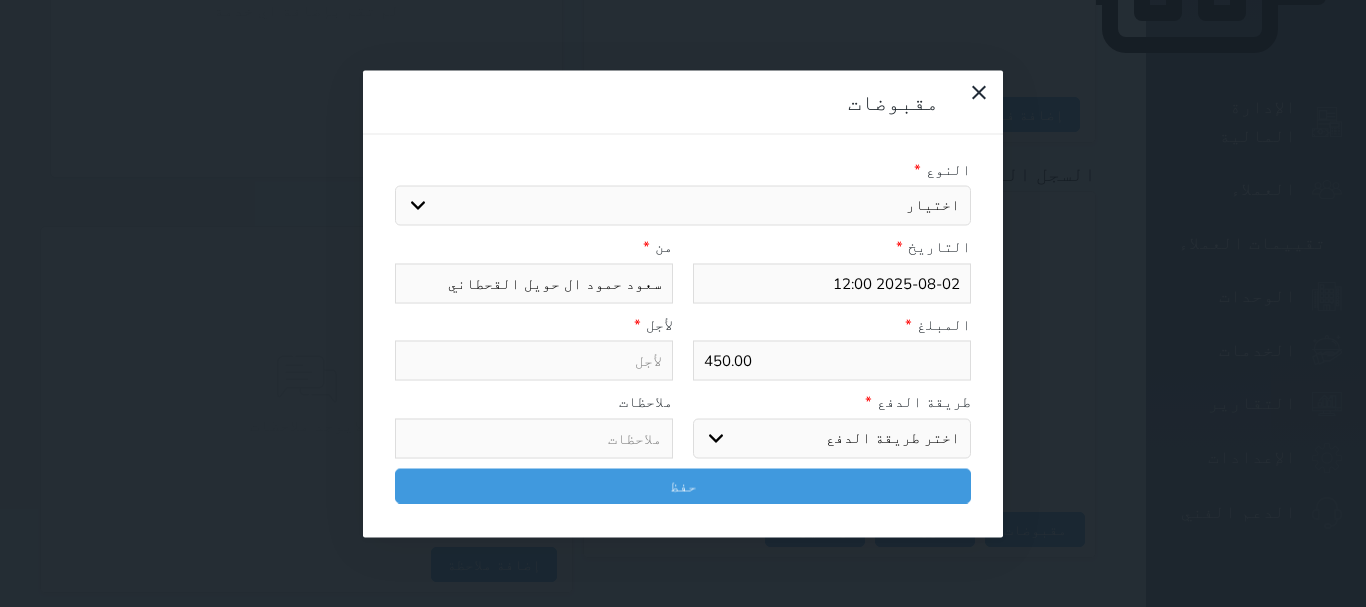 click on "اختيار   مقبوضات عامة قيمة إيجار فواتير تامين عربون لا ينطبق آخر مغسلة واي فاي - الإنترنت مواقف السيارات طعام الأغذية والمشروبات مشروبات المشروبات الباردة المشروبات الساخنة الإفطار غداء عشاء مخبز و كعك حمام سباحة الصالة الرياضية سبا و خدمات الجمال اختيار وإسقاط (خدمات النقل) ميني بار كابل - تلفزيون سرير إضافي تصفيف الشعر التسوق خدمات الجولات السياحية المنظمة خدمات الدليل السياحي تجديد ايجار شقه رقم" at bounding box center (683, 206) 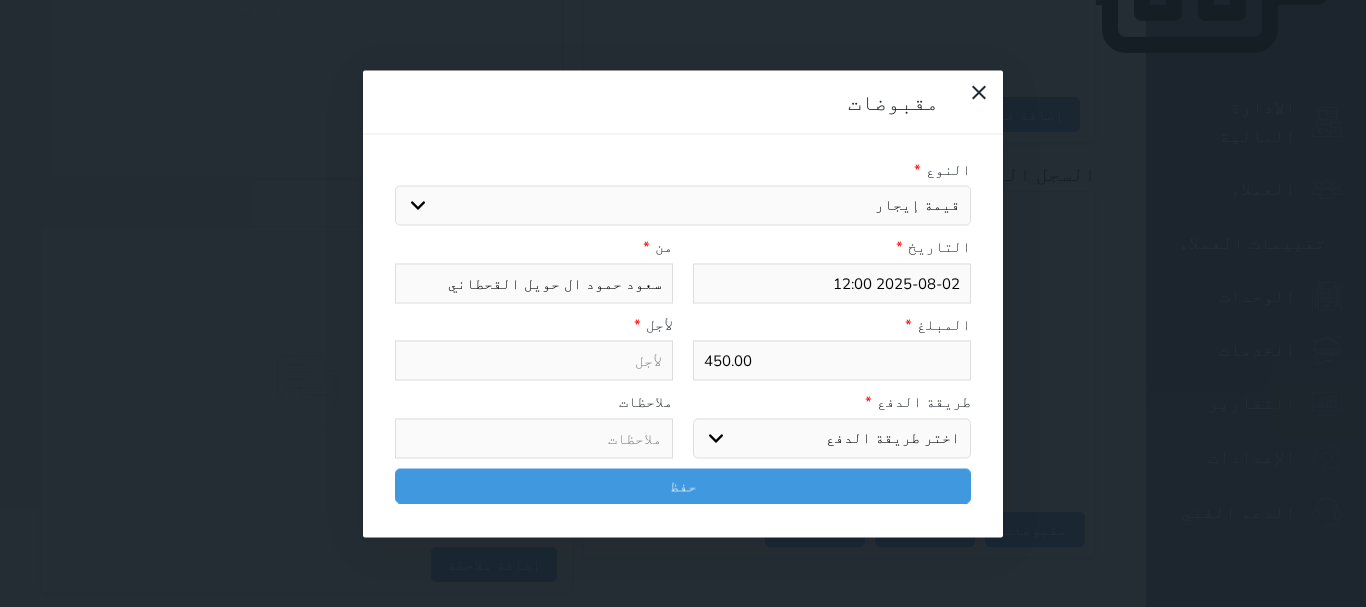 click on "اختيار   مقبوضات عامة قيمة إيجار فواتير تامين عربون لا ينطبق آخر مغسلة واي فاي - الإنترنت مواقف السيارات طعام الأغذية والمشروبات مشروبات المشروبات الباردة المشروبات الساخنة الإفطار غداء عشاء مخبز و كعك حمام سباحة الصالة الرياضية سبا و خدمات الجمال اختيار وإسقاط (خدمات النقل) ميني بار كابل - تلفزيون سرير إضافي تصفيف الشعر التسوق خدمات الجولات السياحية المنظمة خدمات الدليل السياحي تجديد ايجار شقه رقم" at bounding box center (683, 206) 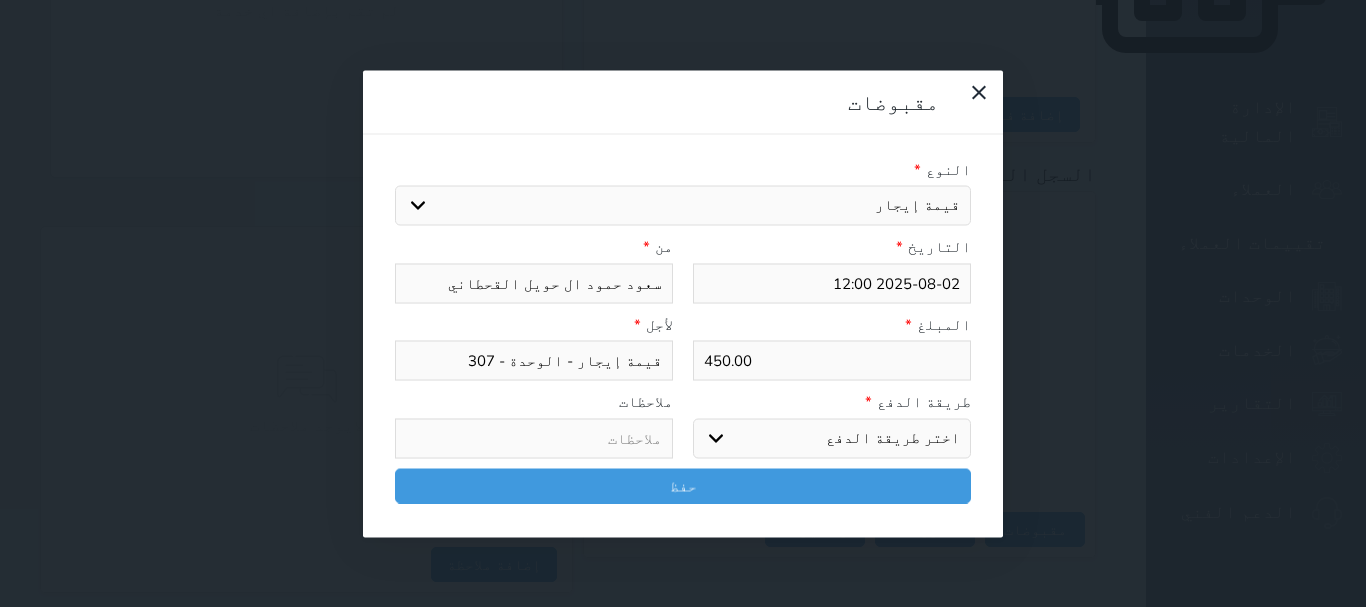 click on "اختر طريقة الدفع   دفع نقدى   تحويل بنكى   مدى   بطاقة ائتمان   آجل" at bounding box center [832, 438] 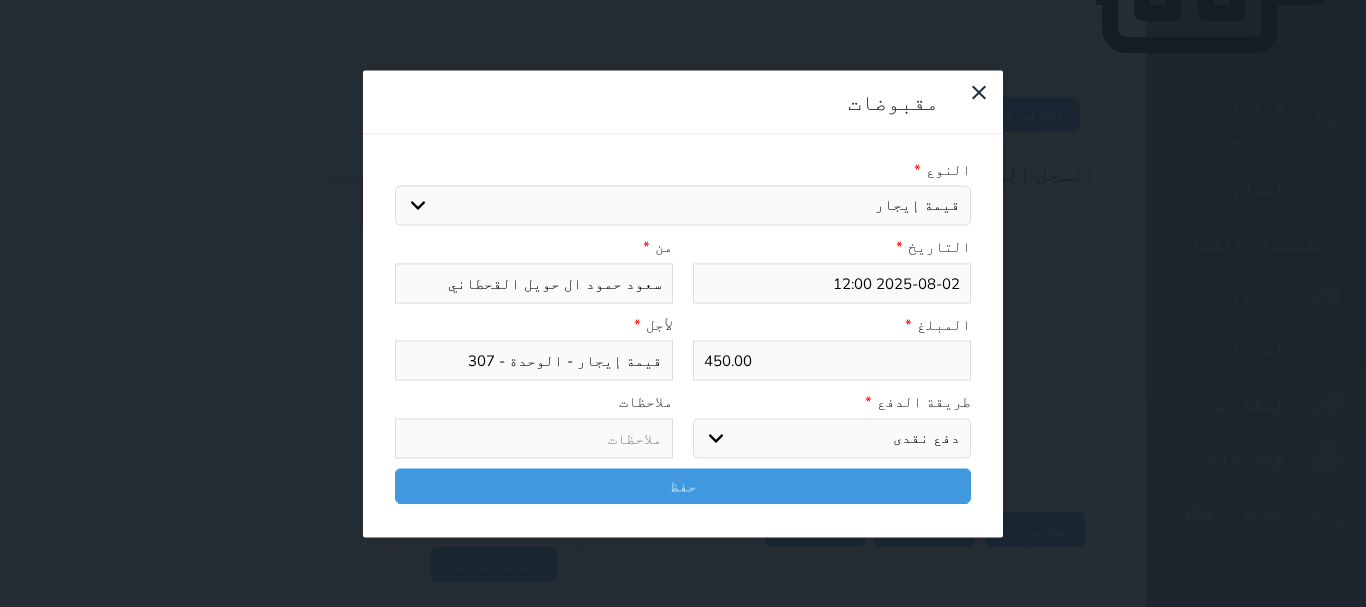 click on "اختر طريقة الدفع   دفع نقدى   تحويل بنكى   مدى   بطاقة ائتمان   آجل" at bounding box center (832, 438) 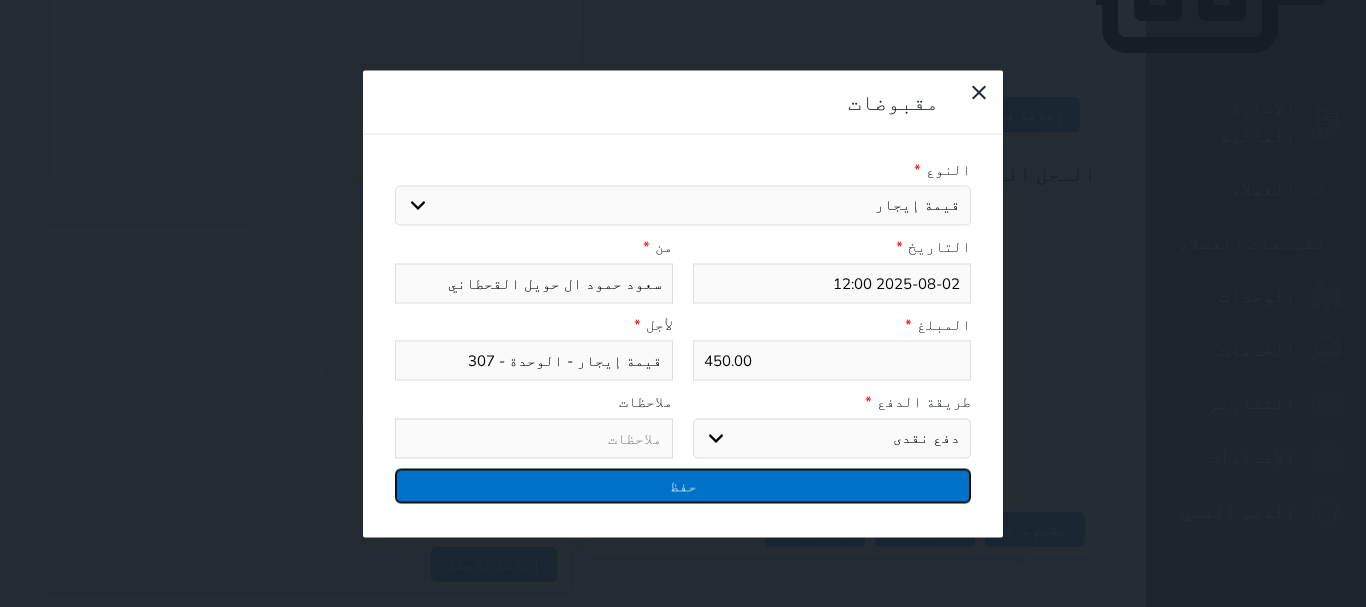 click on "حفظ" at bounding box center (683, 485) 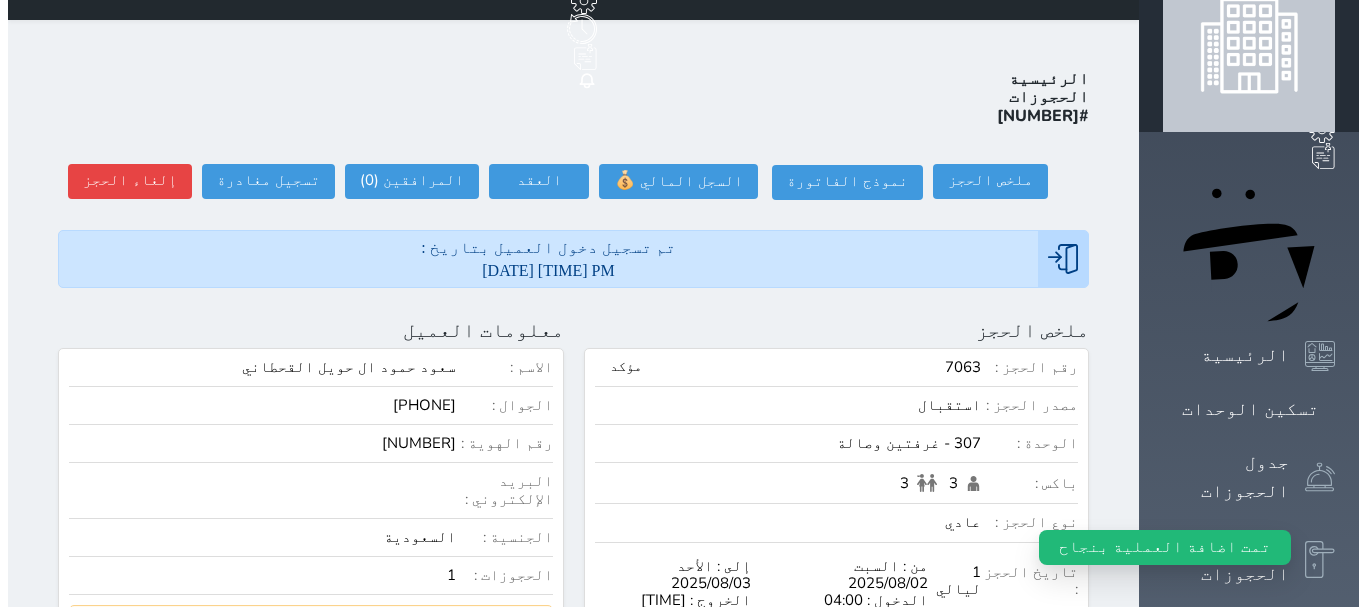 scroll, scrollTop: 0, scrollLeft: 0, axis: both 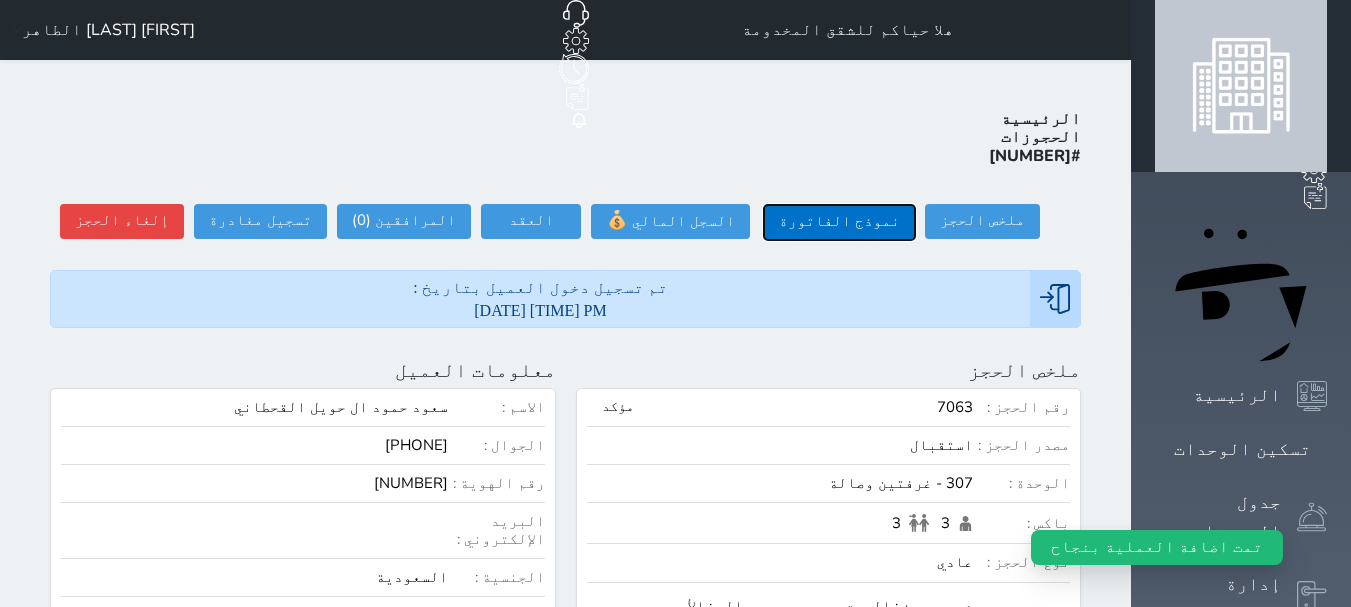 click on "نموذج الفاتورة" at bounding box center (839, 222) 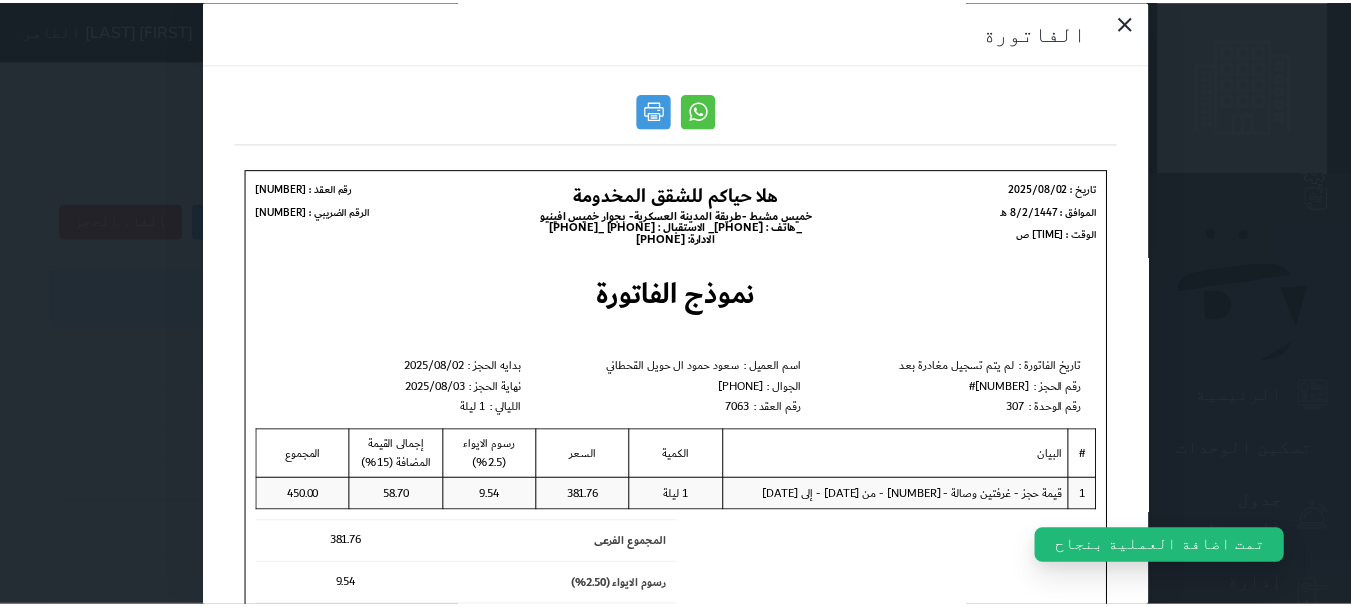 scroll, scrollTop: 0, scrollLeft: 0, axis: both 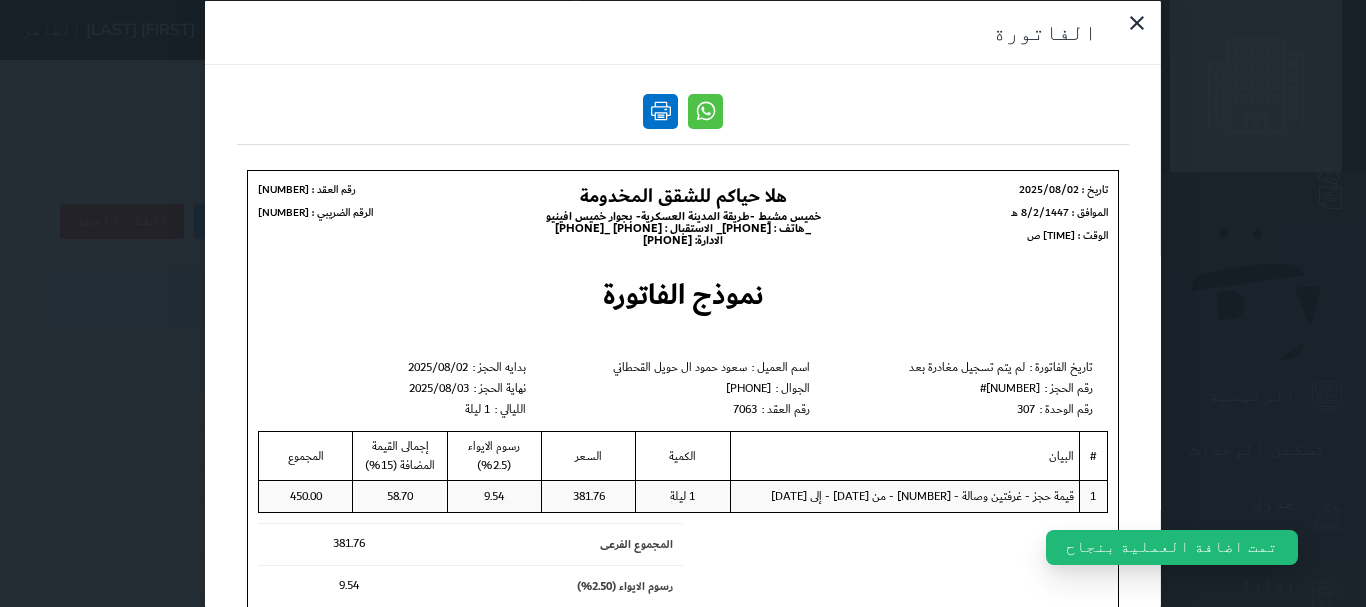 click at bounding box center [660, 110] 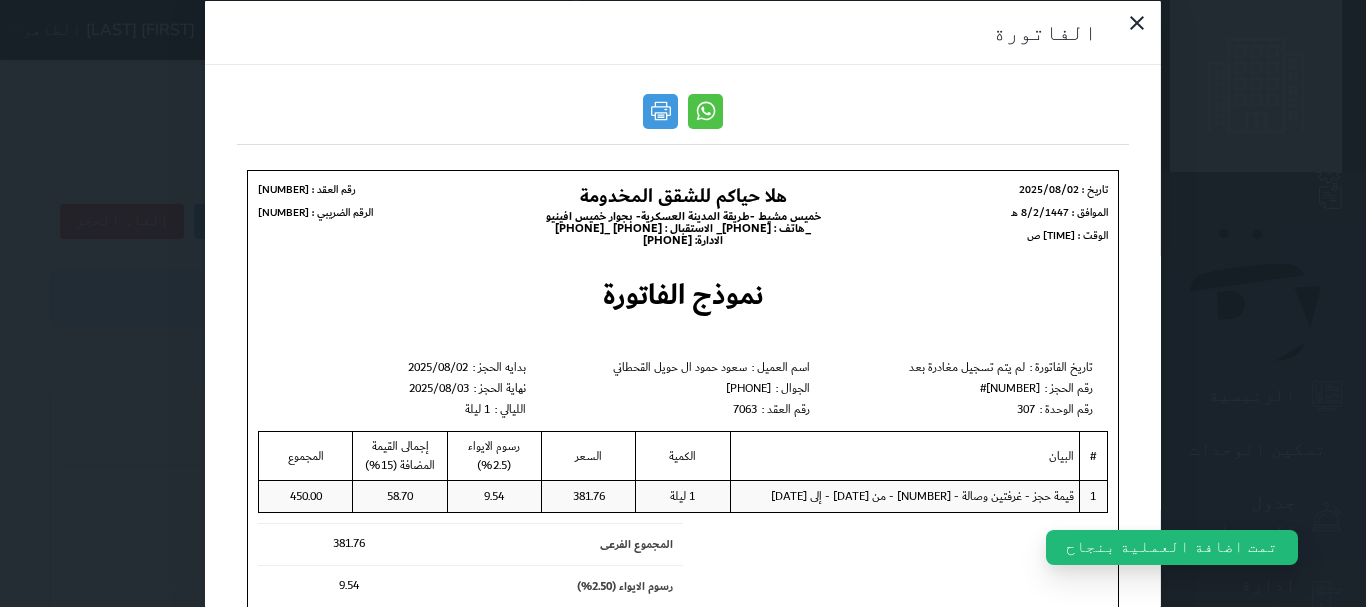drag, startPoint x: 243, startPoint y: 50, endPoint x: 309, endPoint y: 63, distance: 67.26812 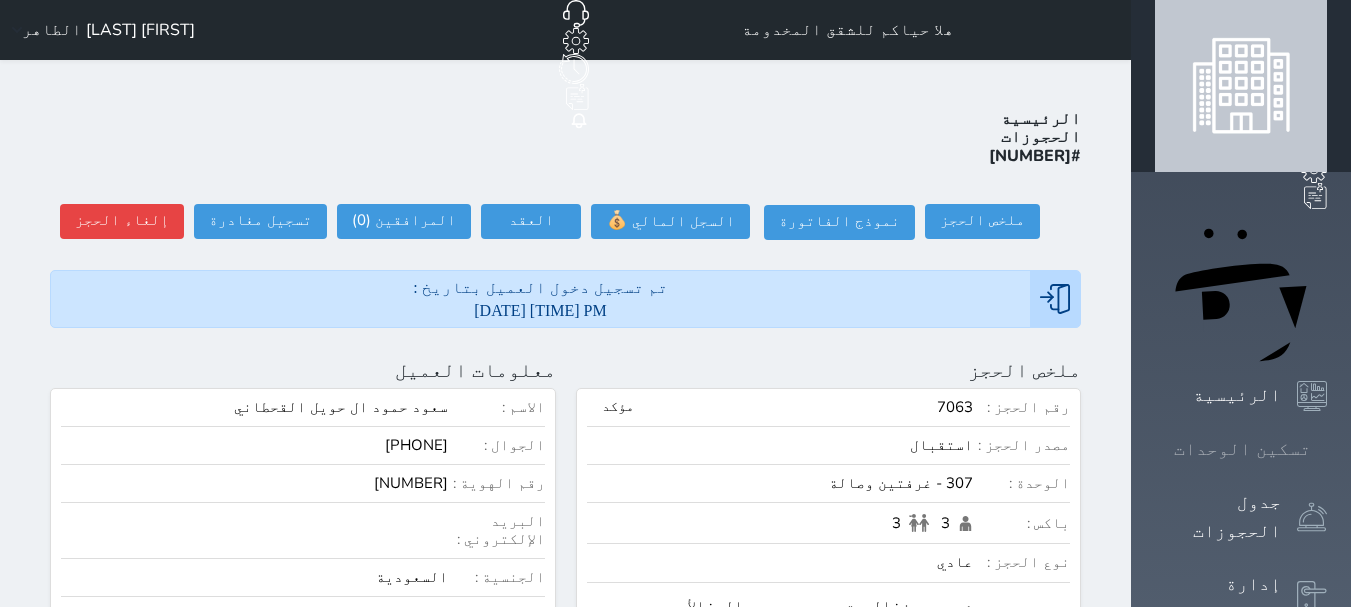 click on "تسكين الوحدات" at bounding box center [1241, 449] 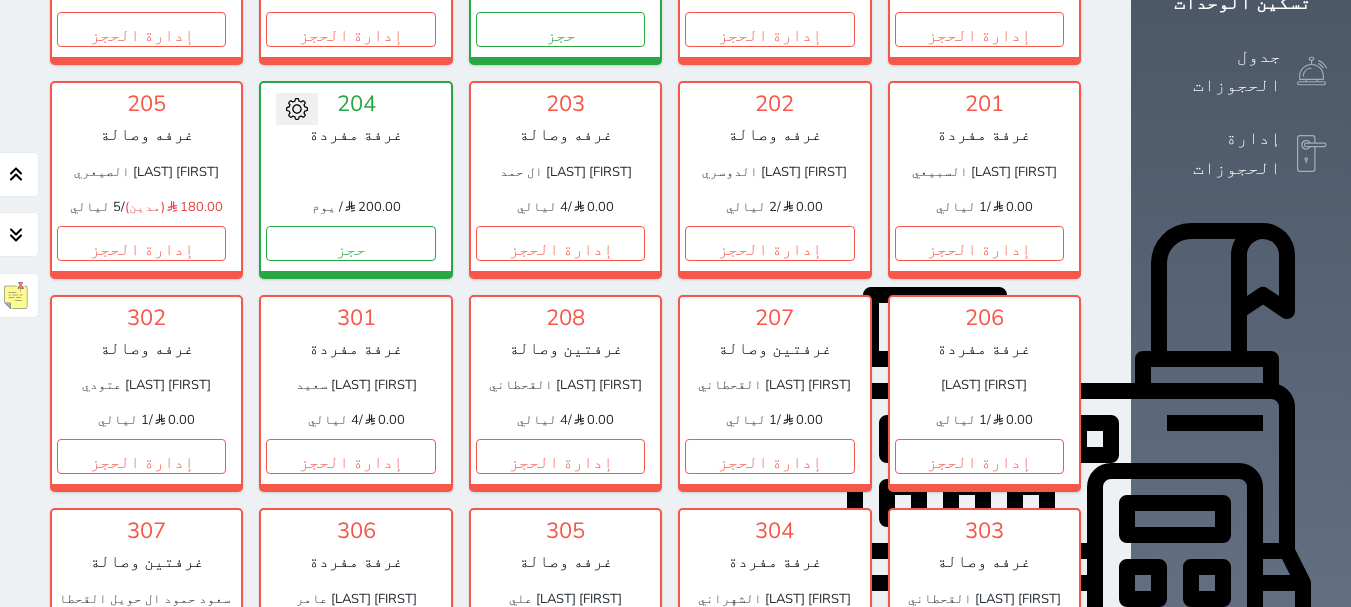 scroll, scrollTop: 478, scrollLeft: 0, axis: vertical 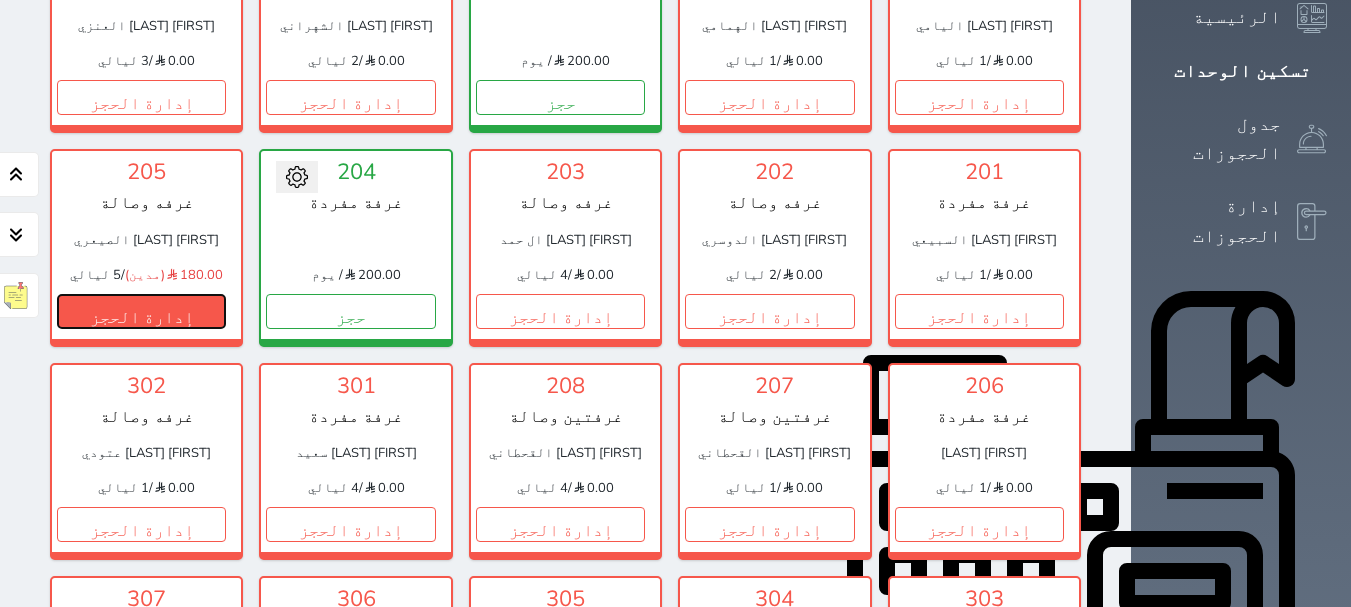 click on "إدارة الحجز" at bounding box center [141, 311] 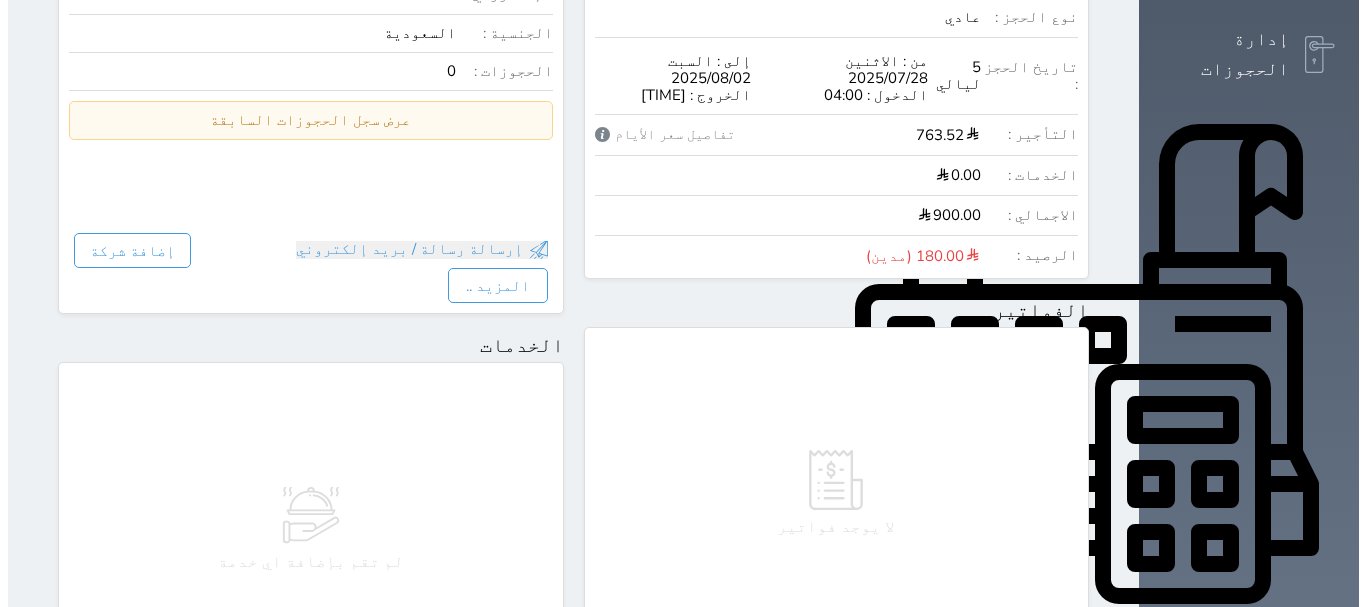 scroll, scrollTop: 979, scrollLeft: 0, axis: vertical 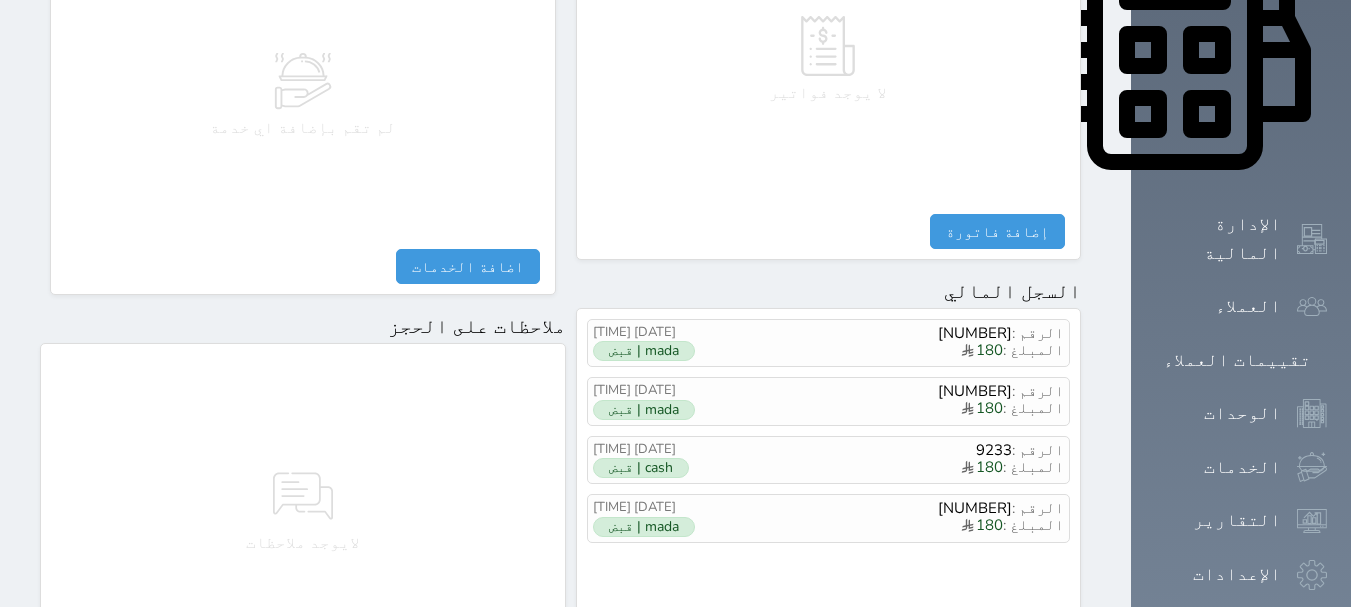 click on "مقبوضات" at bounding box center [1020, 646] 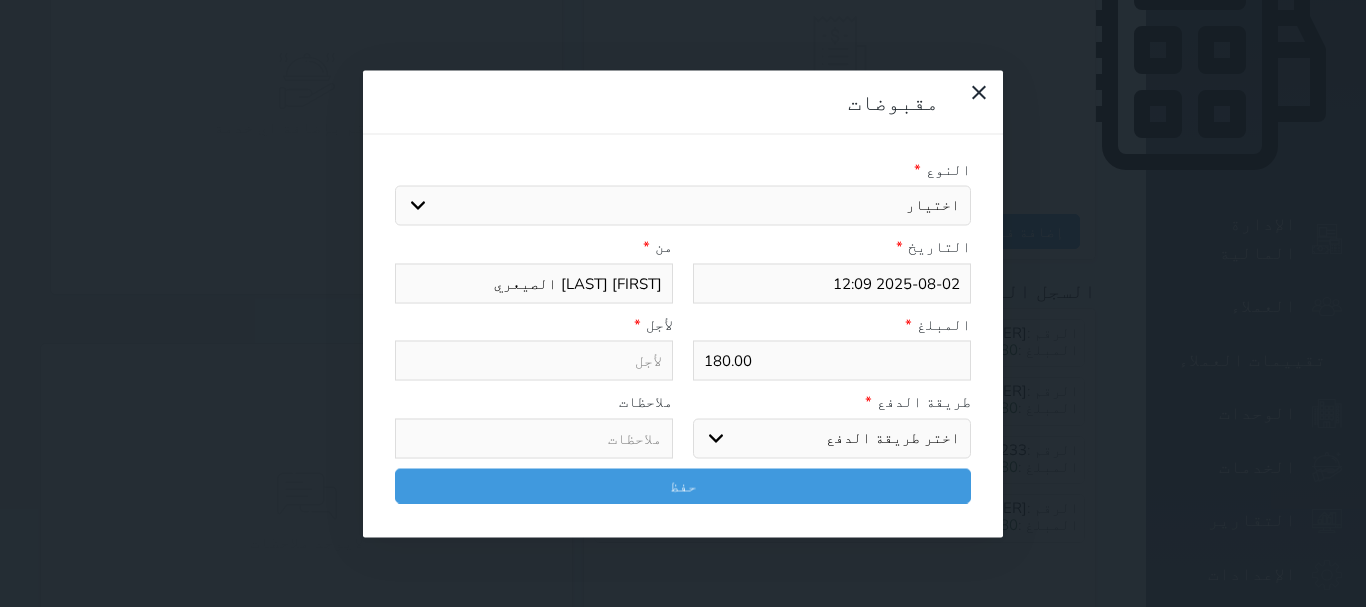 drag, startPoint x: 865, startPoint y: 135, endPoint x: 868, endPoint y: 151, distance: 16.27882 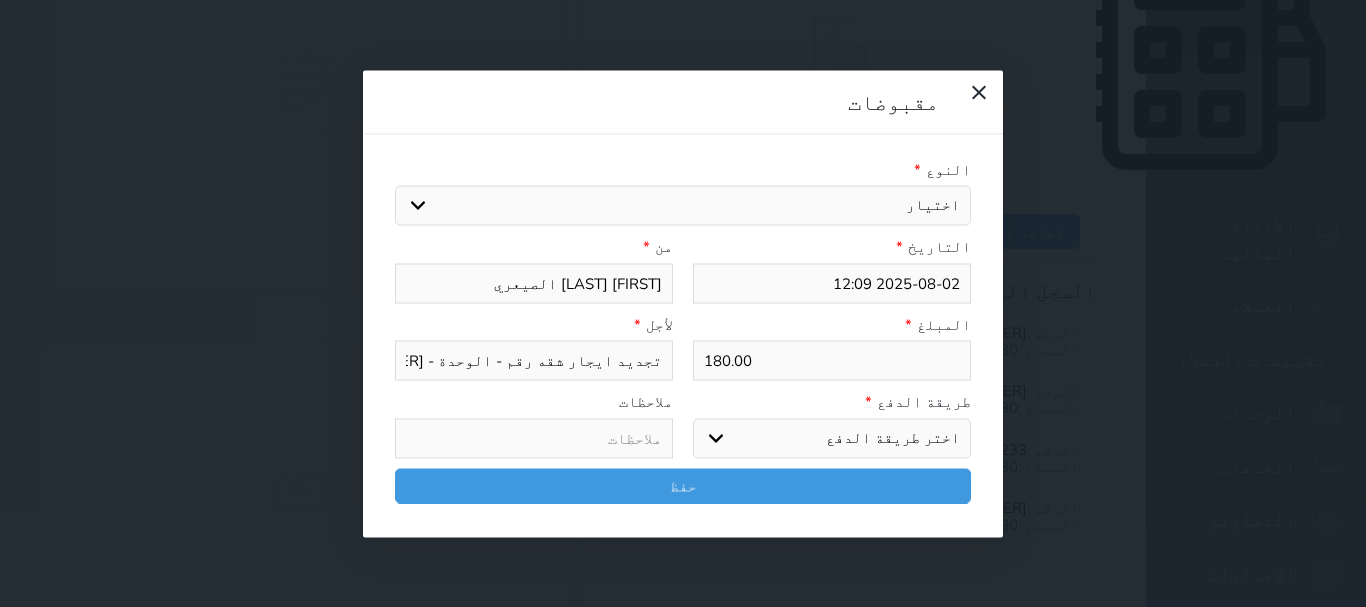 drag, startPoint x: 932, startPoint y: 380, endPoint x: 936, endPoint y: 391, distance: 11.7046995 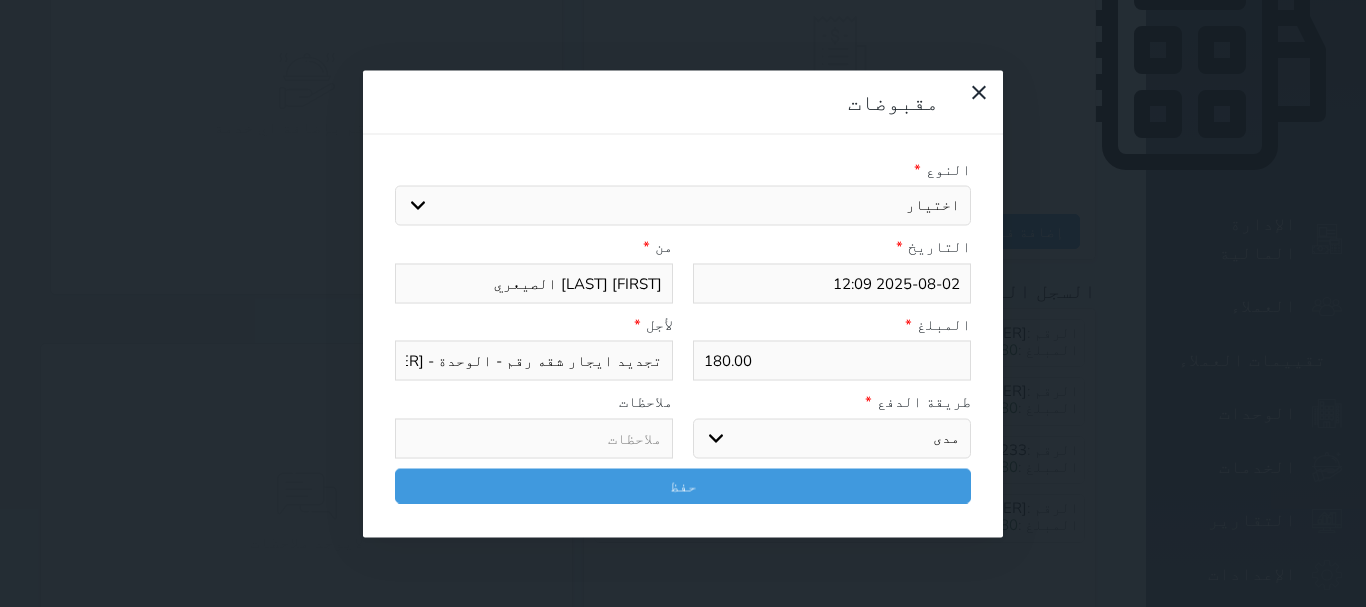 click on "اختر طريقة الدفع   دفع نقدى   تحويل بنكى   مدى   بطاقة ائتمان   آجل" at bounding box center [832, 438] 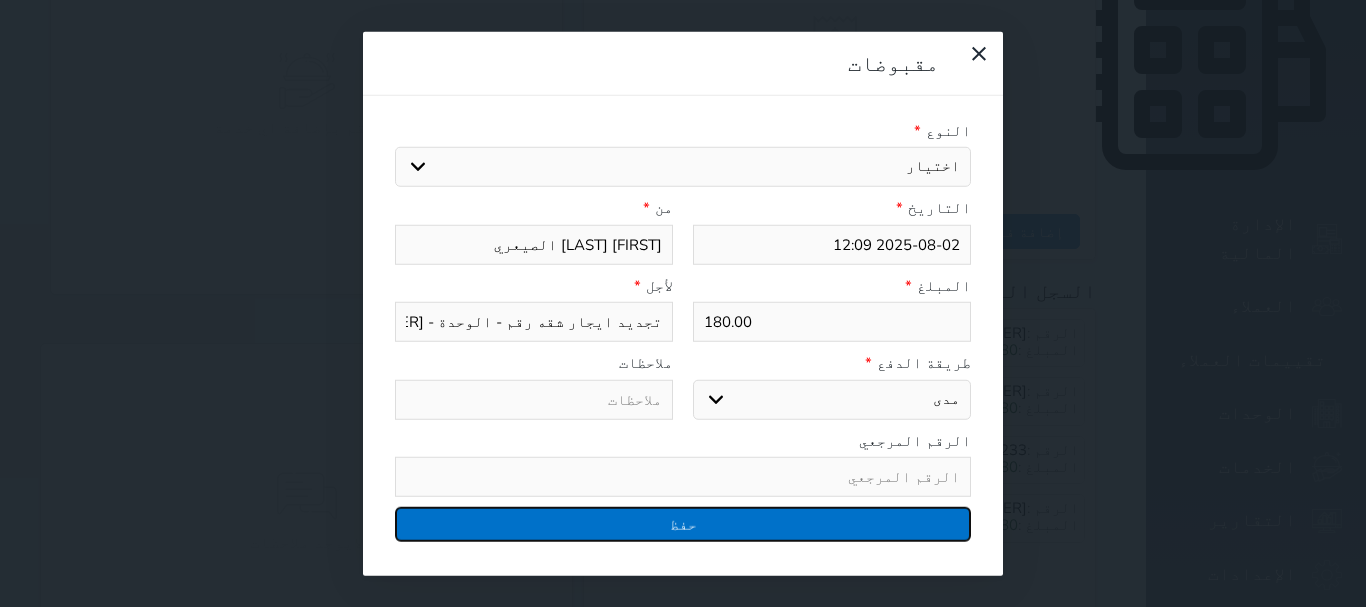 click on "حفظ" at bounding box center [683, 524] 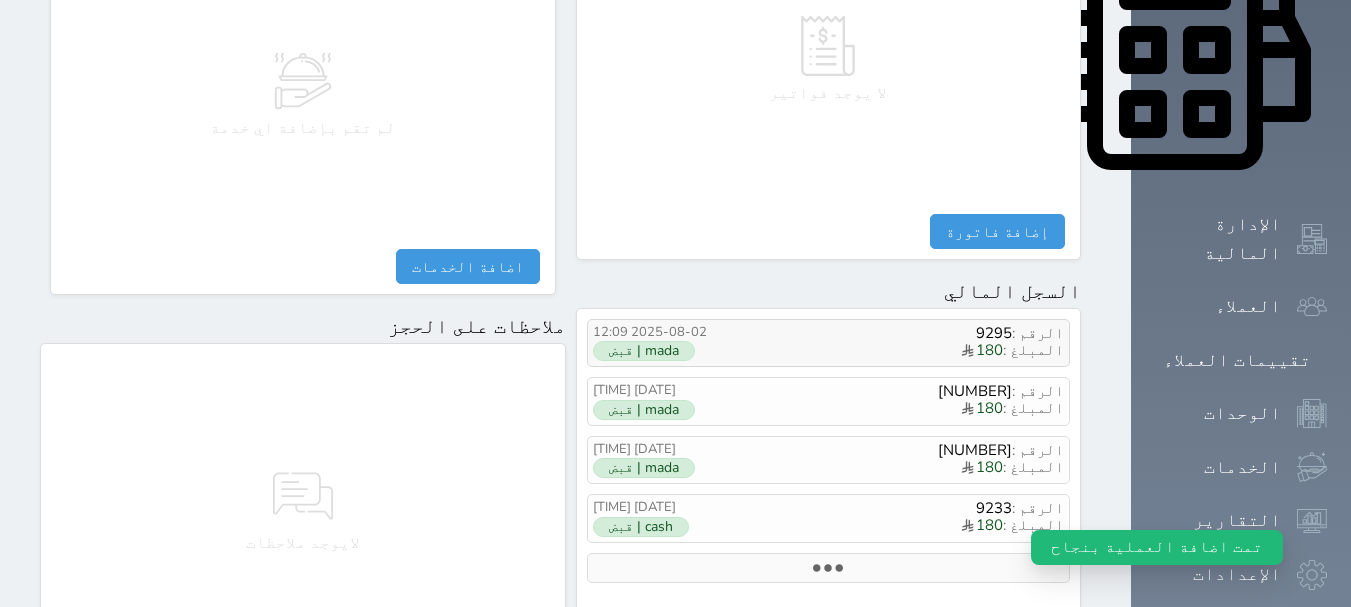 click on "mada | قبض" at bounding box center [644, 351] 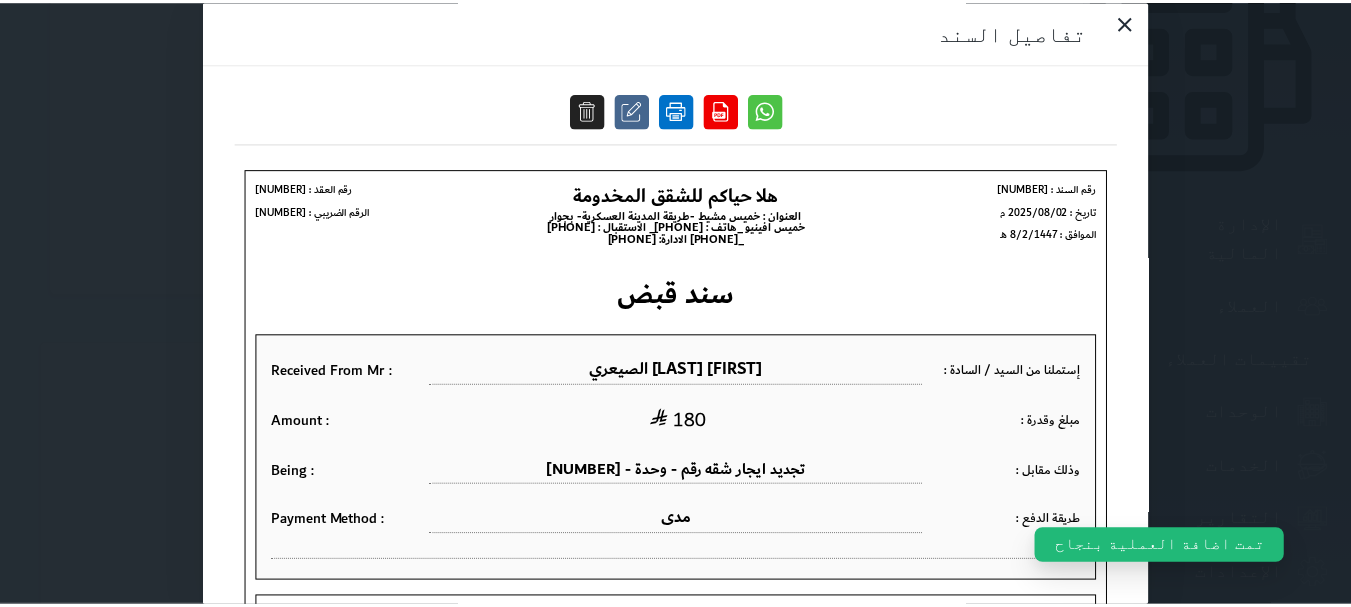 scroll, scrollTop: 0, scrollLeft: 0, axis: both 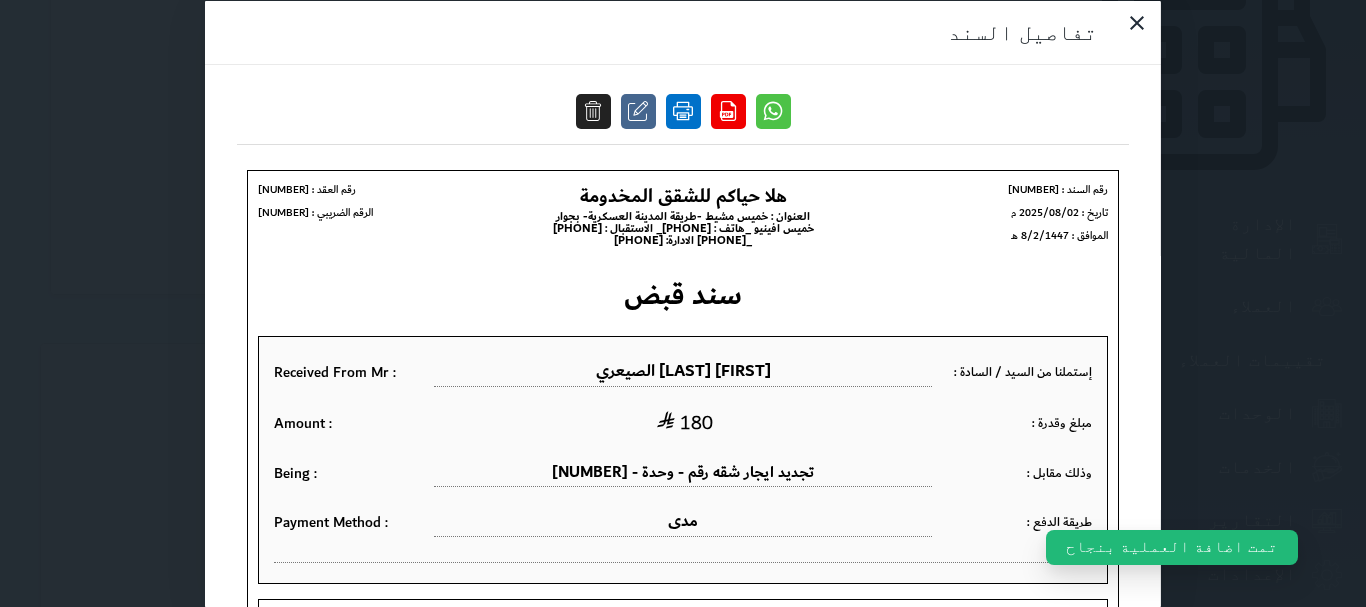 click at bounding box center [683, 110] 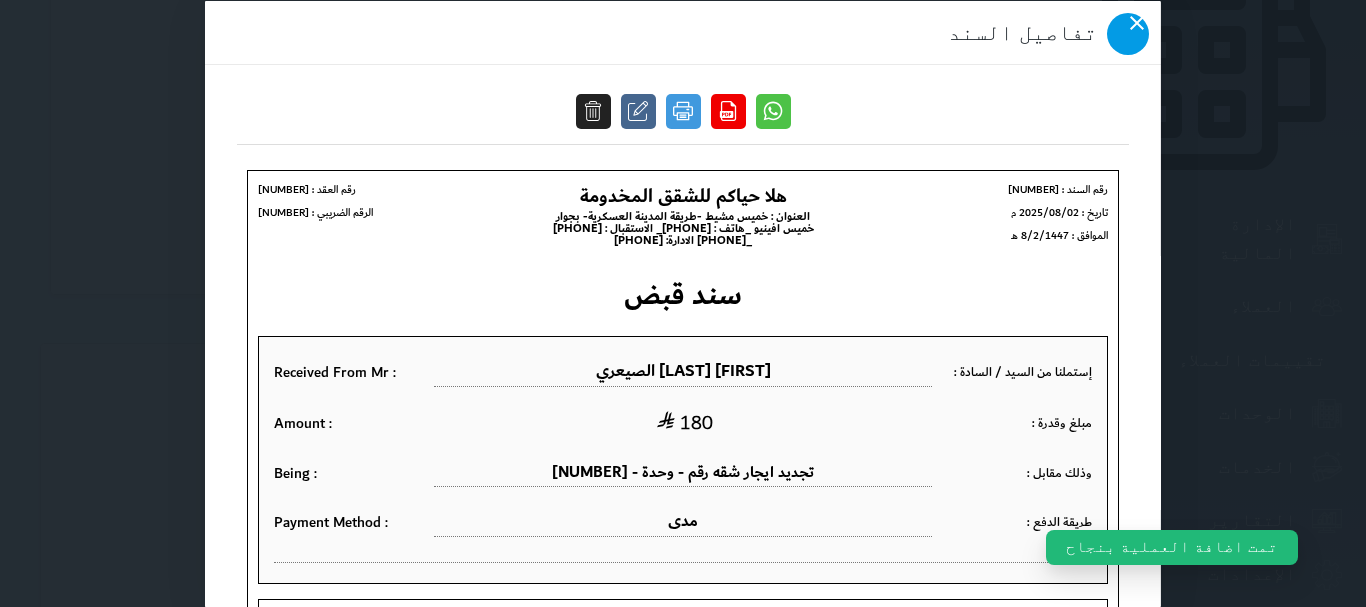 click at bounding box center (1128, 33) 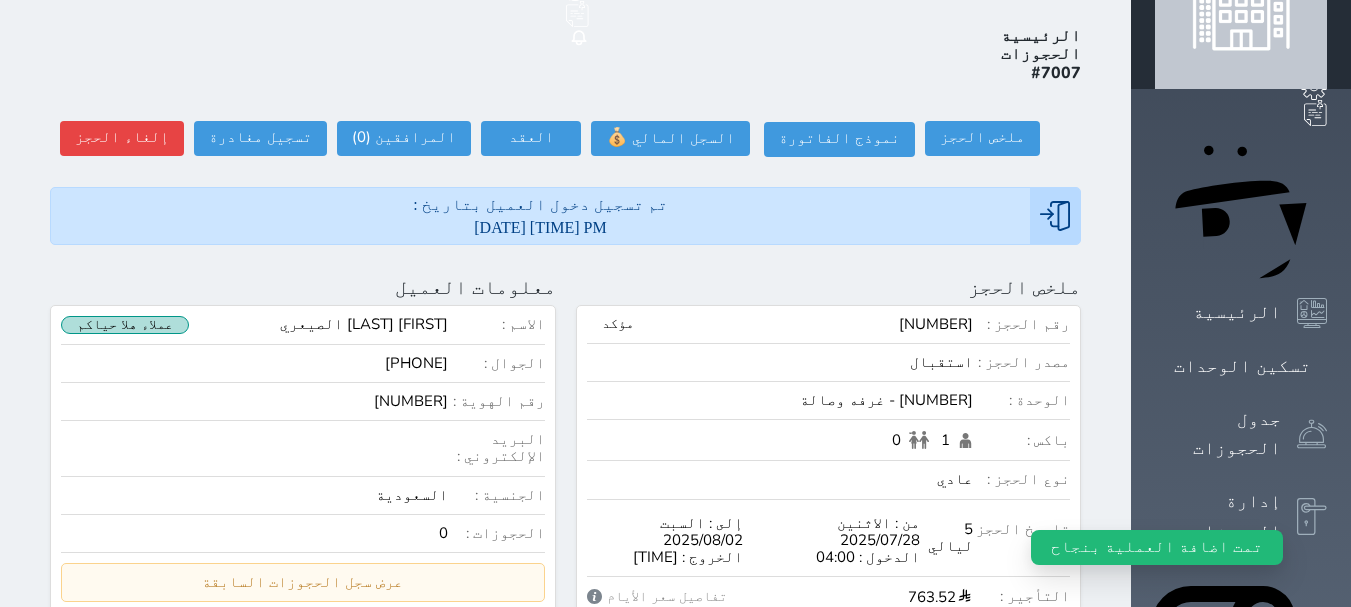 scroll, scrollTop: 0, scrollLeft: 0, axis: both 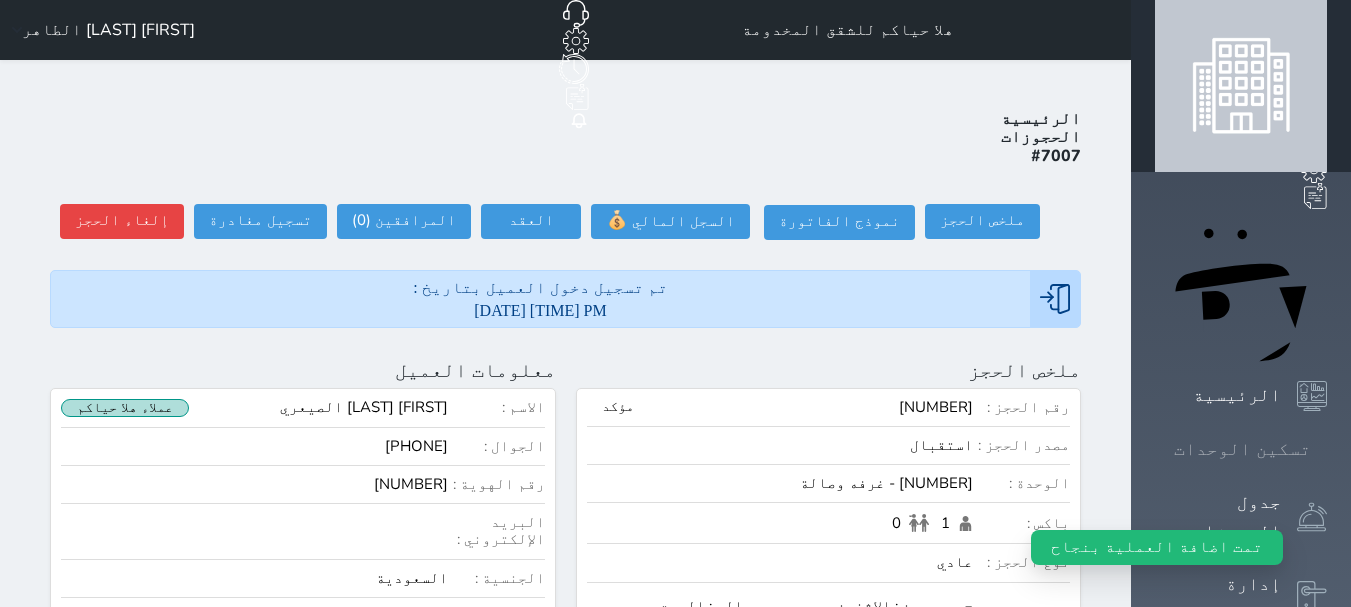 click 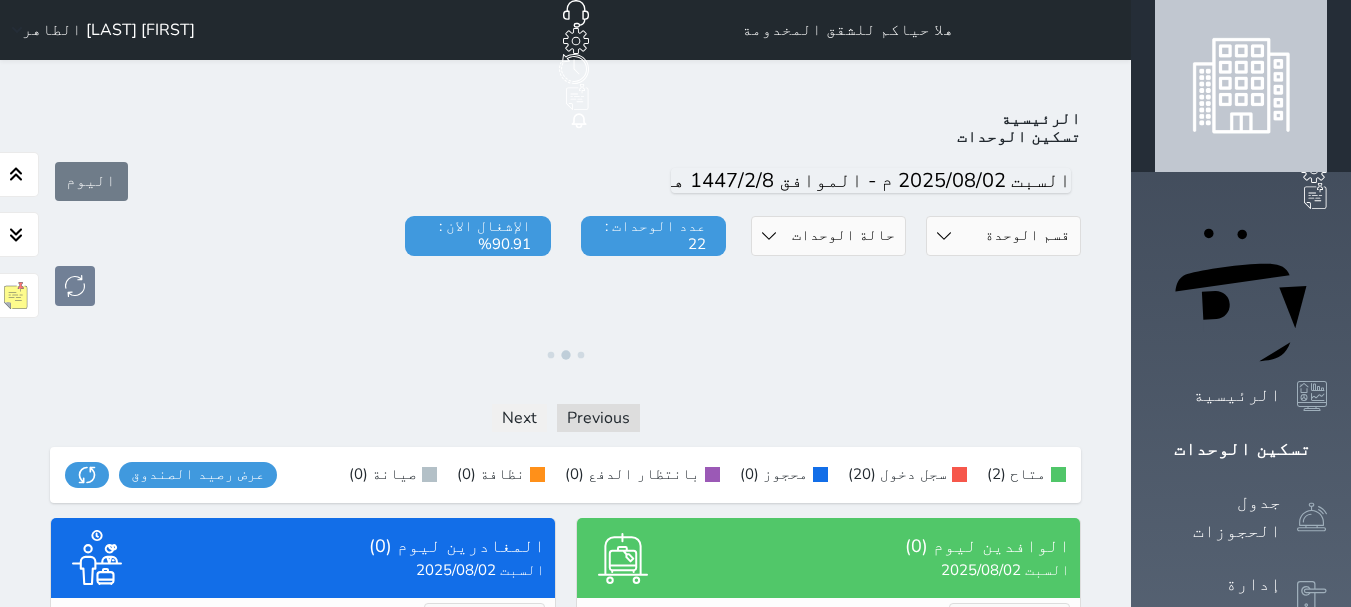 click on "[FIRST] [LAST] الطاهر" at bounding box center [99, 30] 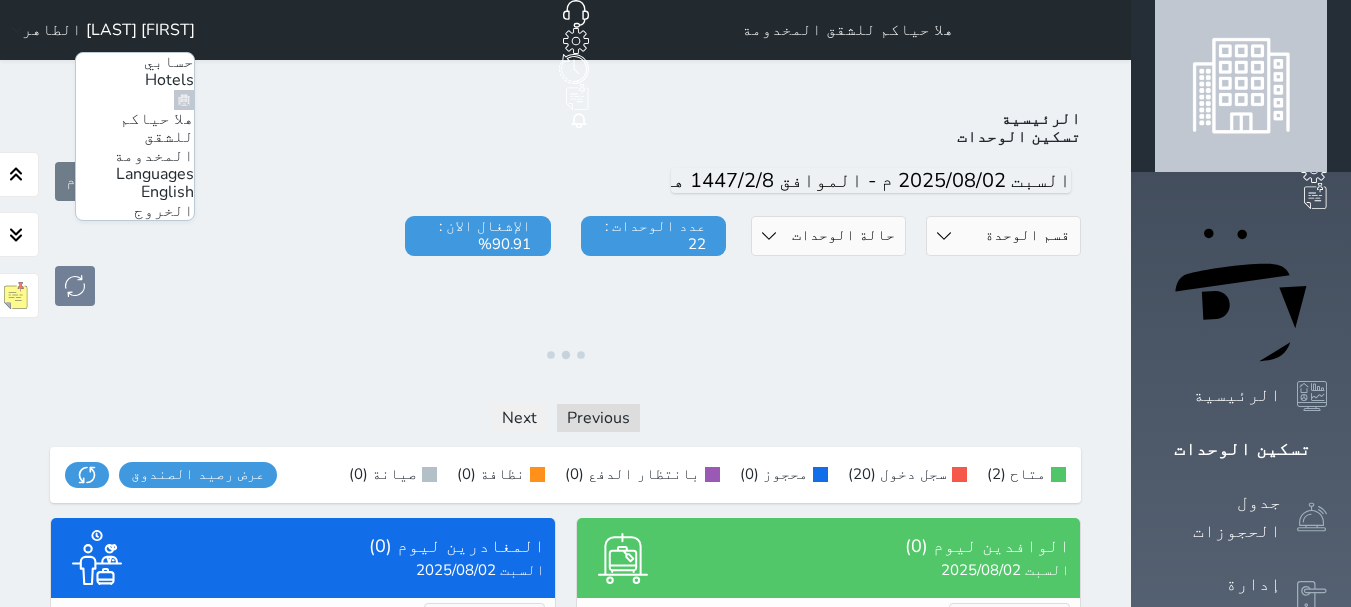 click on "الخروج" at bounding box center [164, 211] 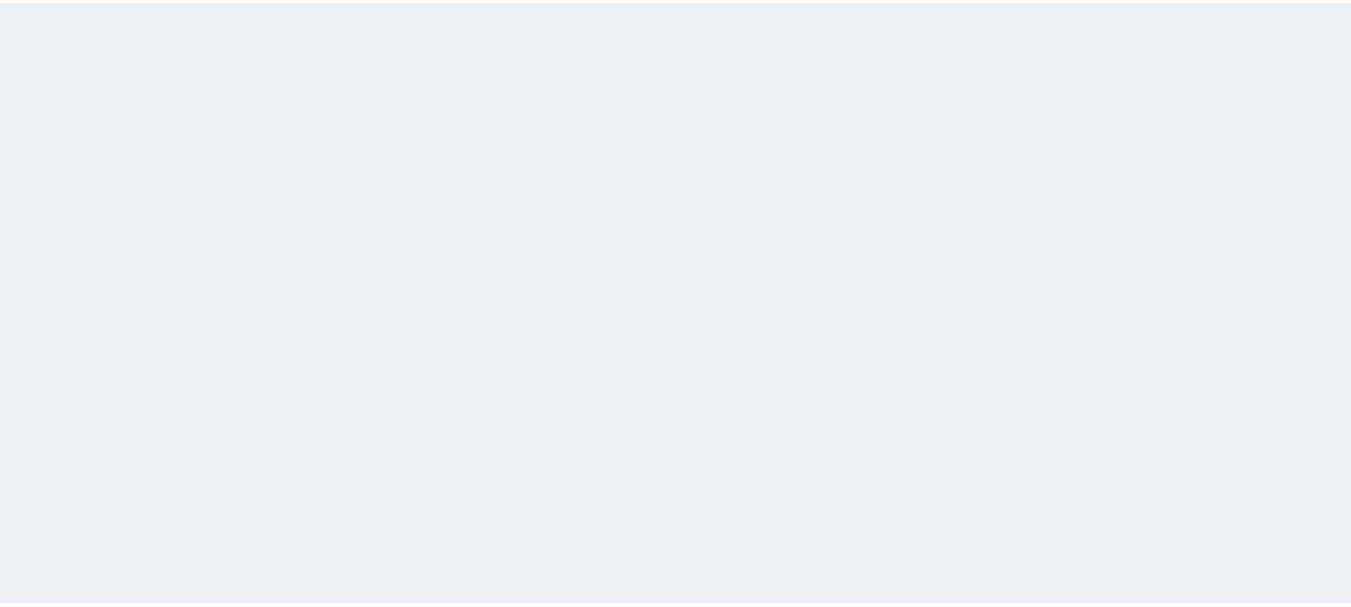 scroll, scrollTop: 0, scrollLeft: 0, axis: both 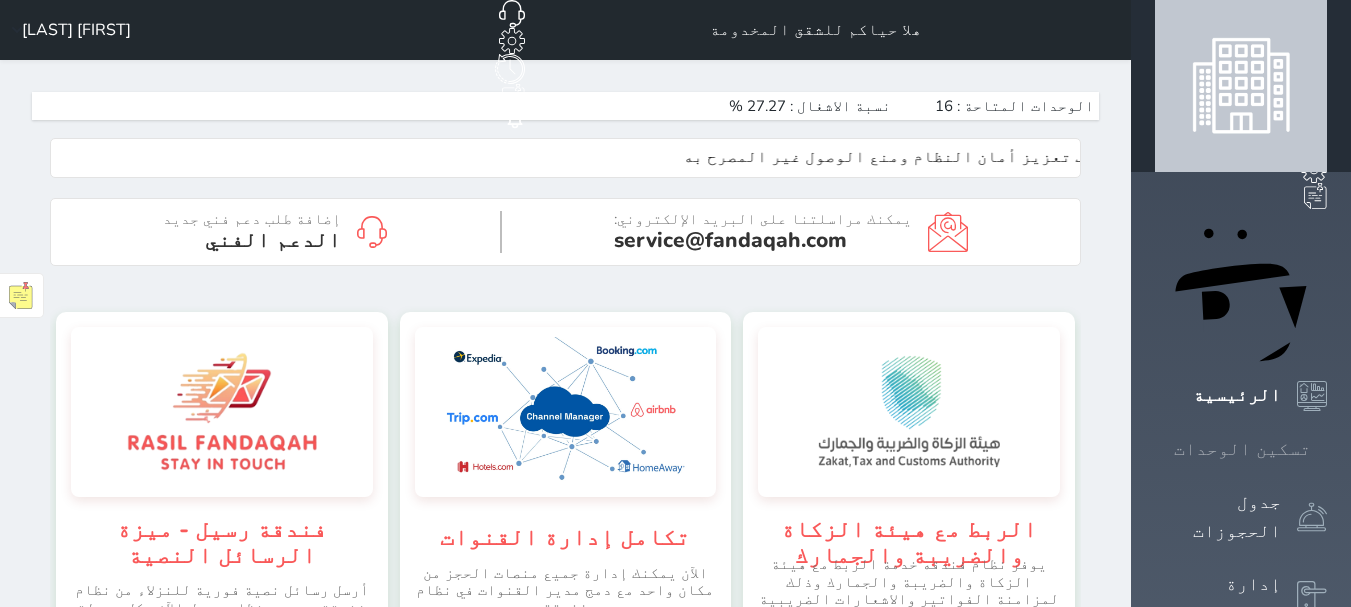 click on "تسكين الوحدات" at bounding box center [1241, 449] 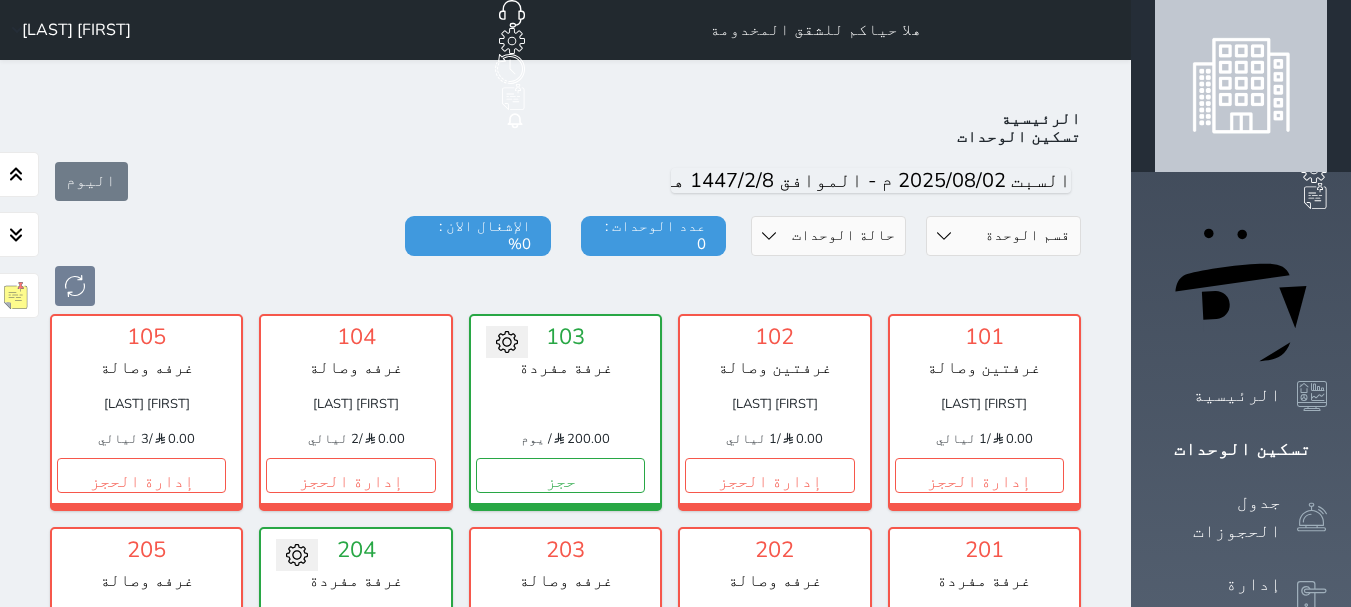 scroll, scrollTop: 78, scrollLeft: 0, axis: vertical 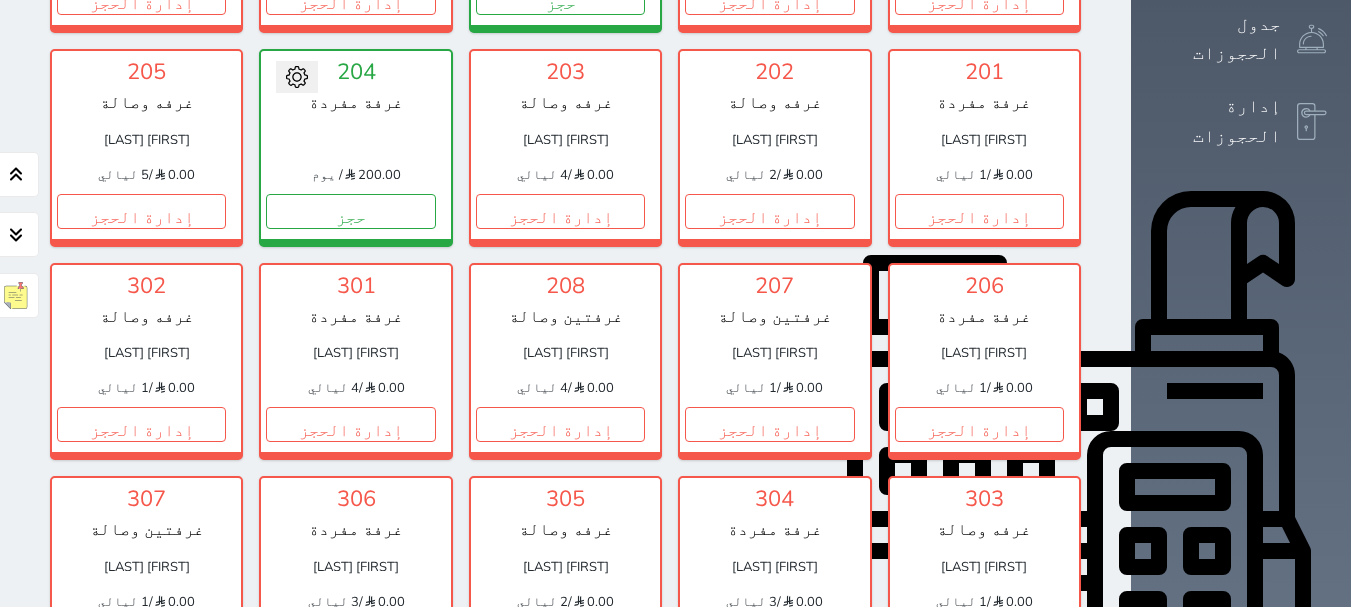 click on "إدارة الحجز" at bounding box center [769, 638] 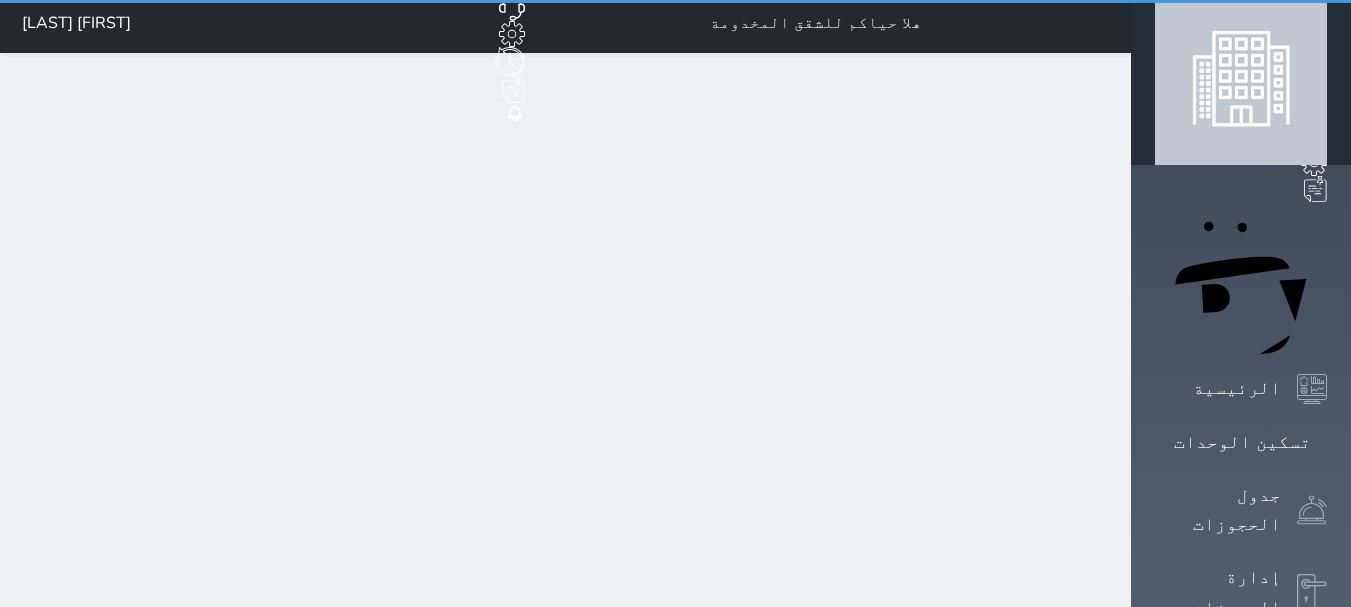 scroll, scrollTop: 0, scrollLeft: 0, axis: both 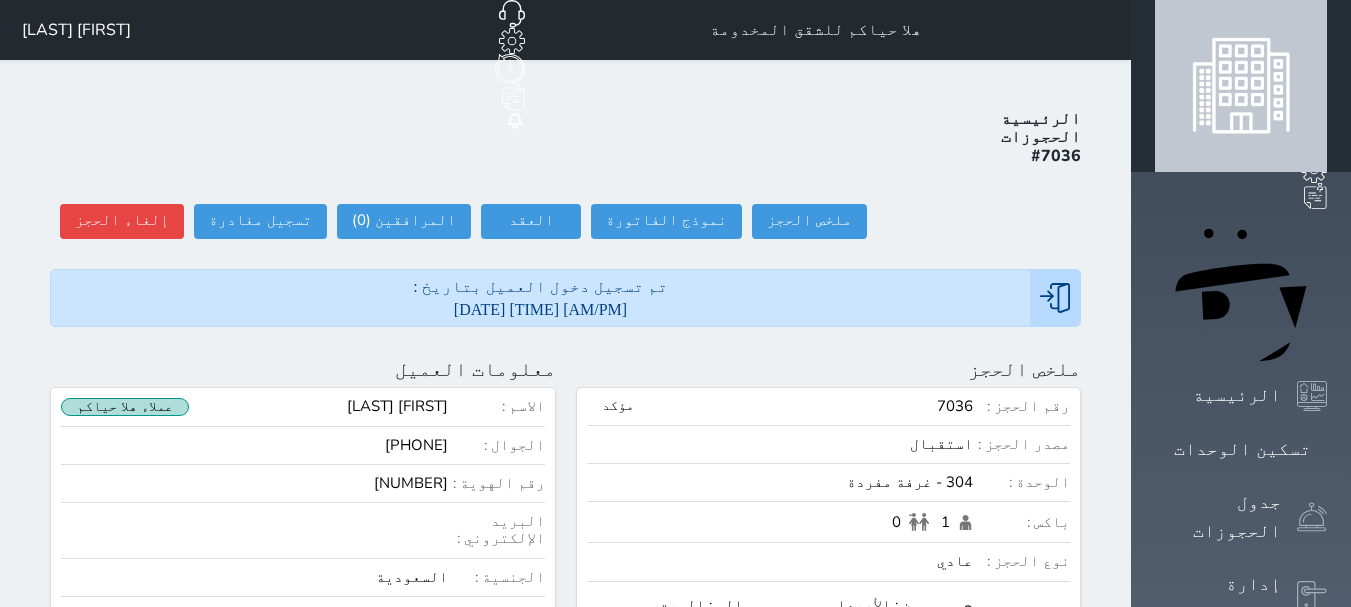 click on "الرئيسية   الحجوزات   #7036         ملخص الحجز         ملخص الحجز #7036                           نموذج الفاتورة           العقد         العقد #7036                                   العقود الموقعه #7036
العقود الموقعه (0)
#   تاريخ التوقيع   الاجرائات       المرافقين (0)         المرافقين                 البحث عن المرافقين :        الاسم       رقم الهوية       البريد الإلكتروني       الجوال           تغيير العميل              الاسم *     الجنس    اختر الجنس   ذكر انثى   تاريخ الميلاد *         تاريخ الميلاد الهجرى         صلة القرابة
اختر صلة القرابة   ابن ابنه زوجة اخ اخت اب ام زوج أخرى   نوع العميل *   اختر نوع   مواطن مواطن خليجي   *" at bounding box center (565, 978) 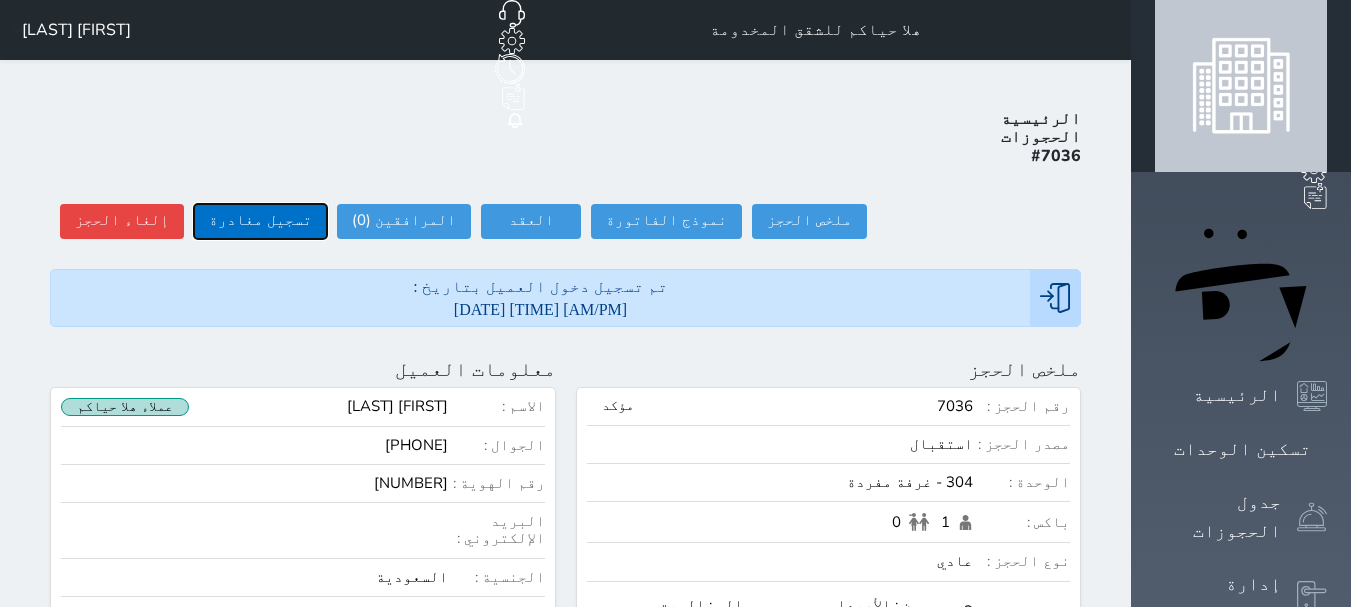 click on "تسجيل مغادرة" at bounding box center [260, 221] 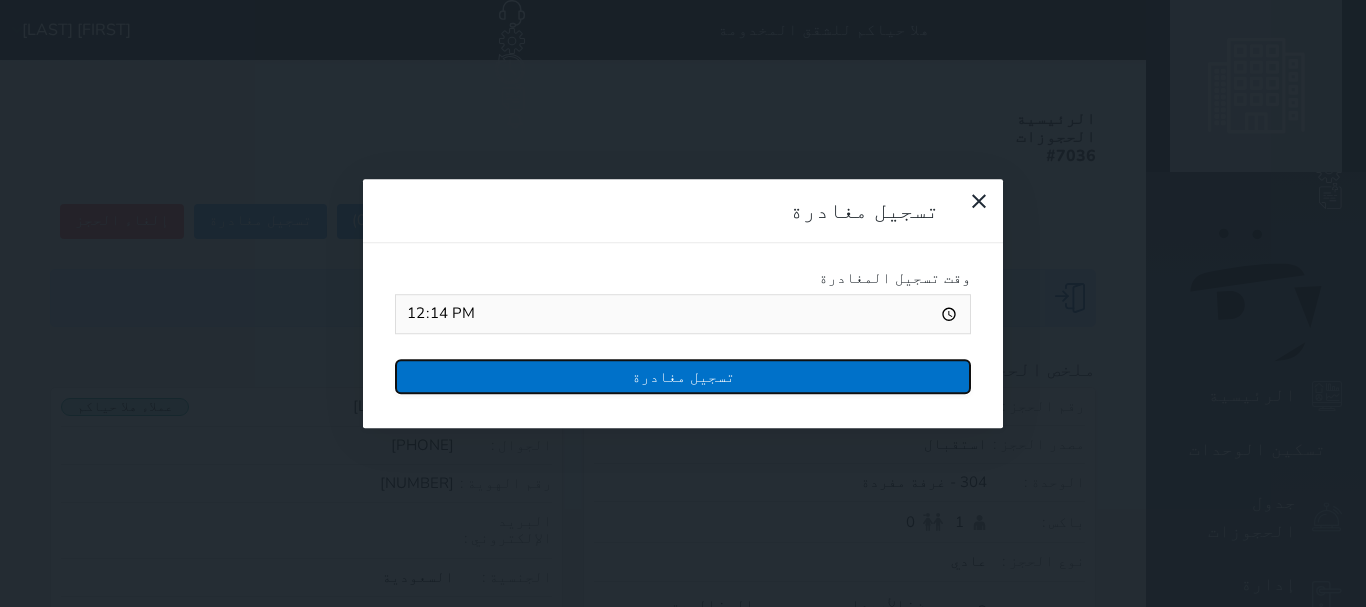 click on "تسجيل مغادرة" at bounding box center [683, 376] 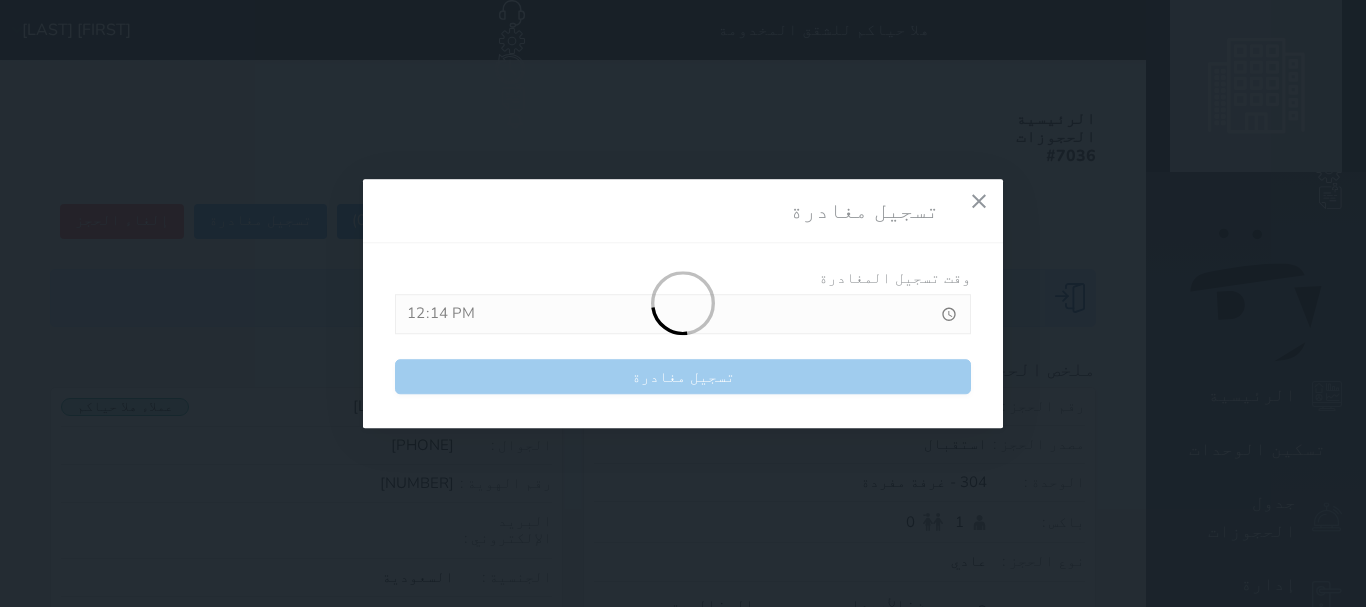 click on "تسجيل مغادرة                       وقت تسجيل المغادرة    12:14
تسجيل مغادرة" at bounding box center (683, 303) 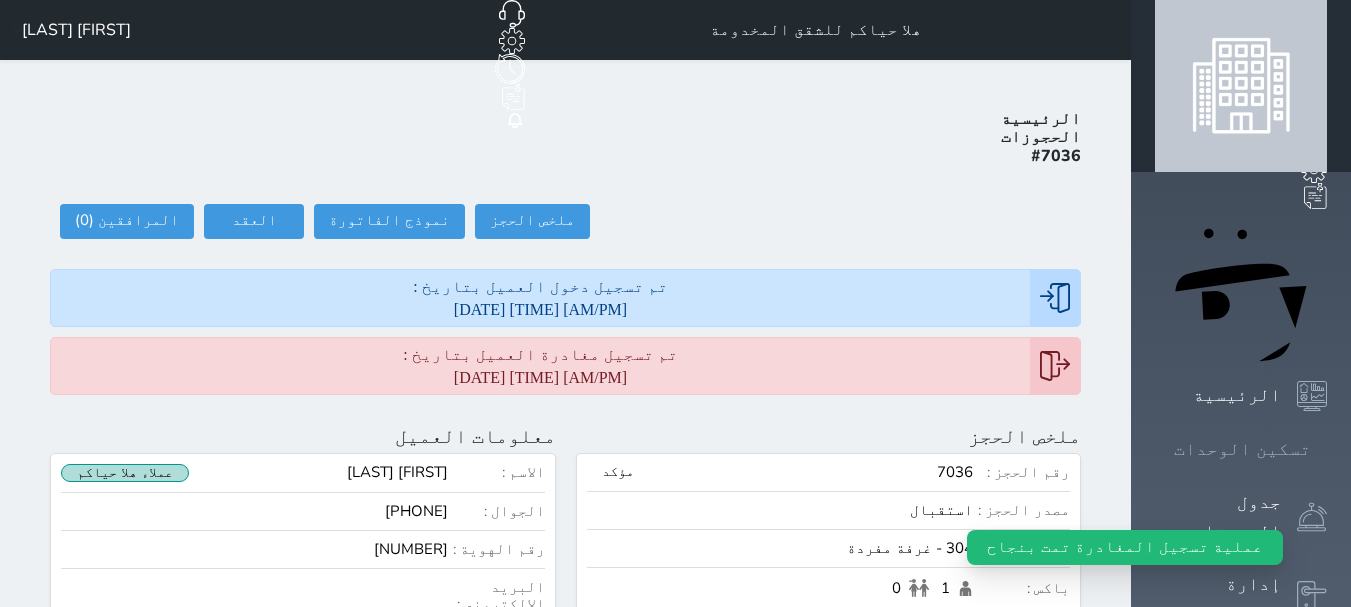 click 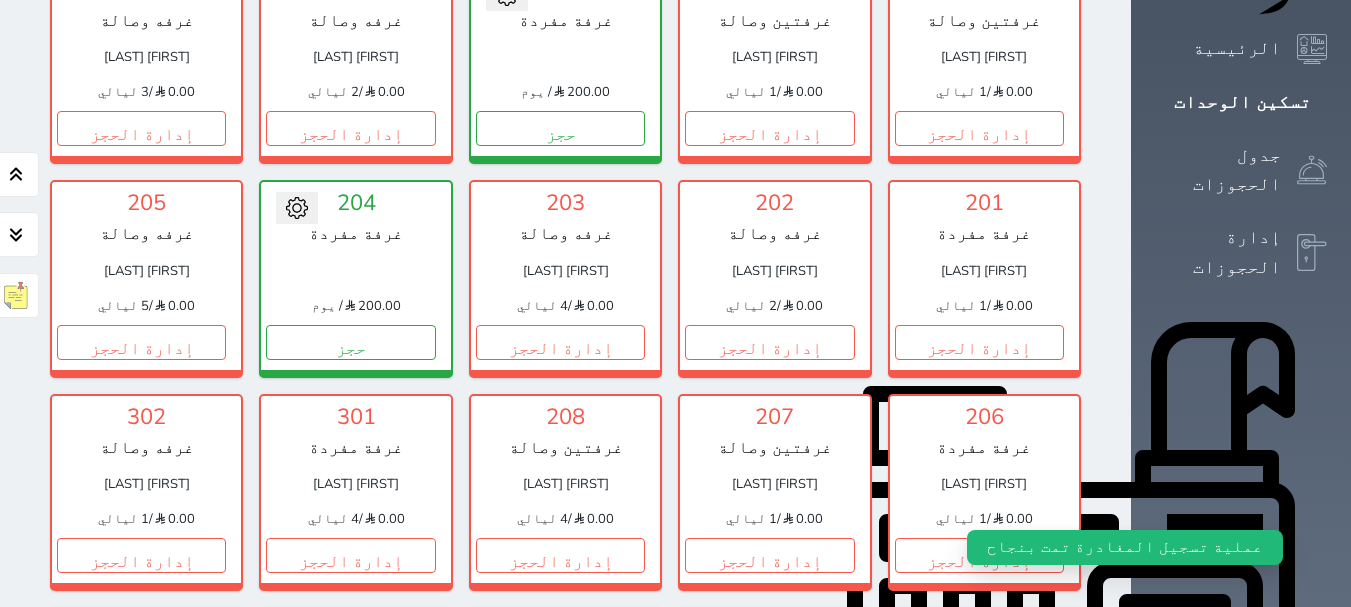 scroll, scrollTop: 378, scrollLeft: 0, axis: vertical 